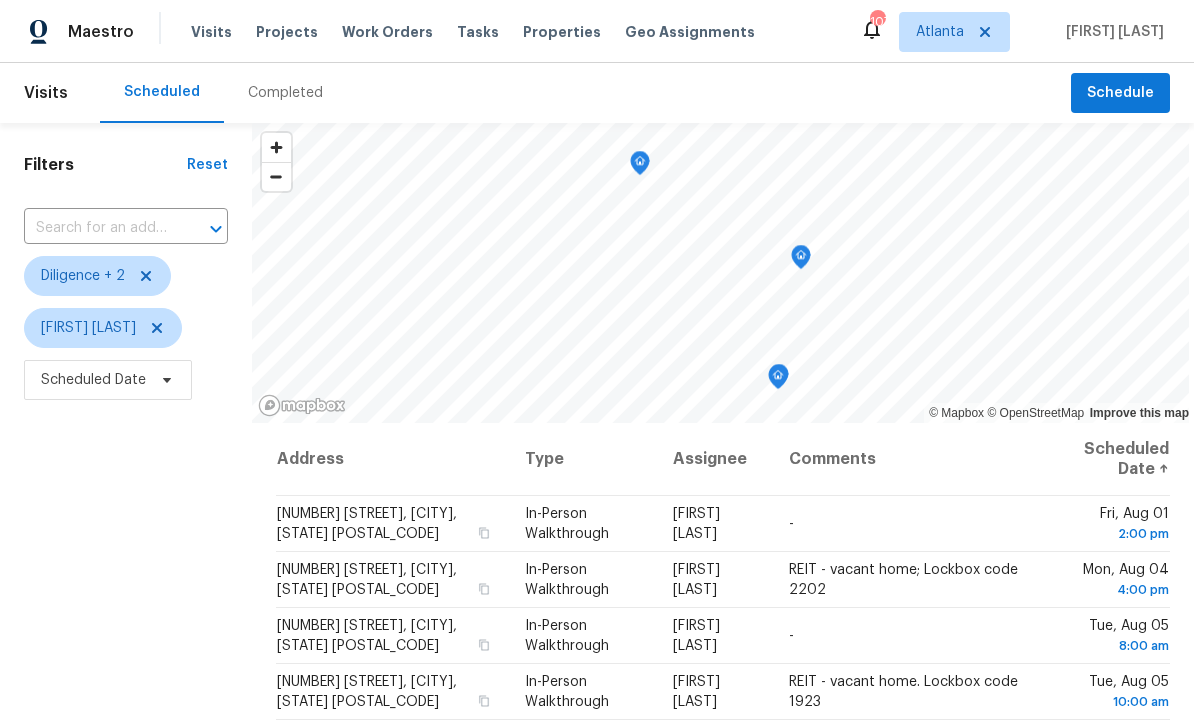 scroll, scrollTop: 0, scrollLeft: 0, axis: both 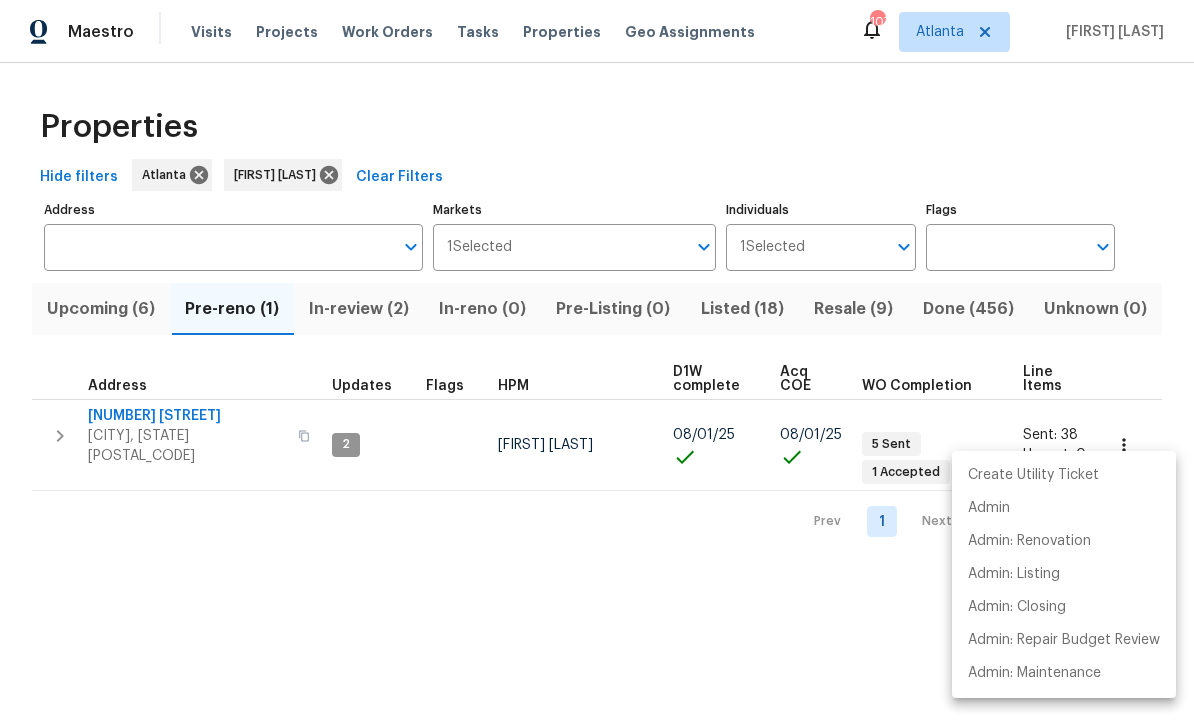 click at bounding box center [597, 362] 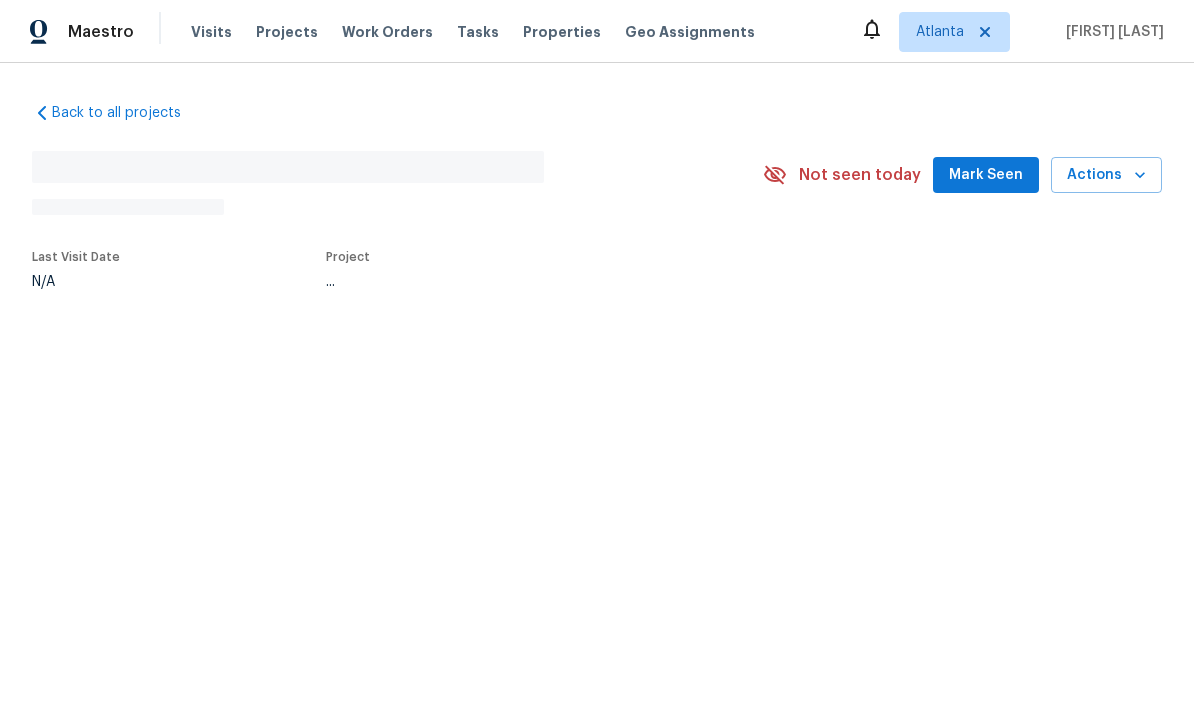 scroll, scrollTop: 0, scrollLeft: 0, axis: both 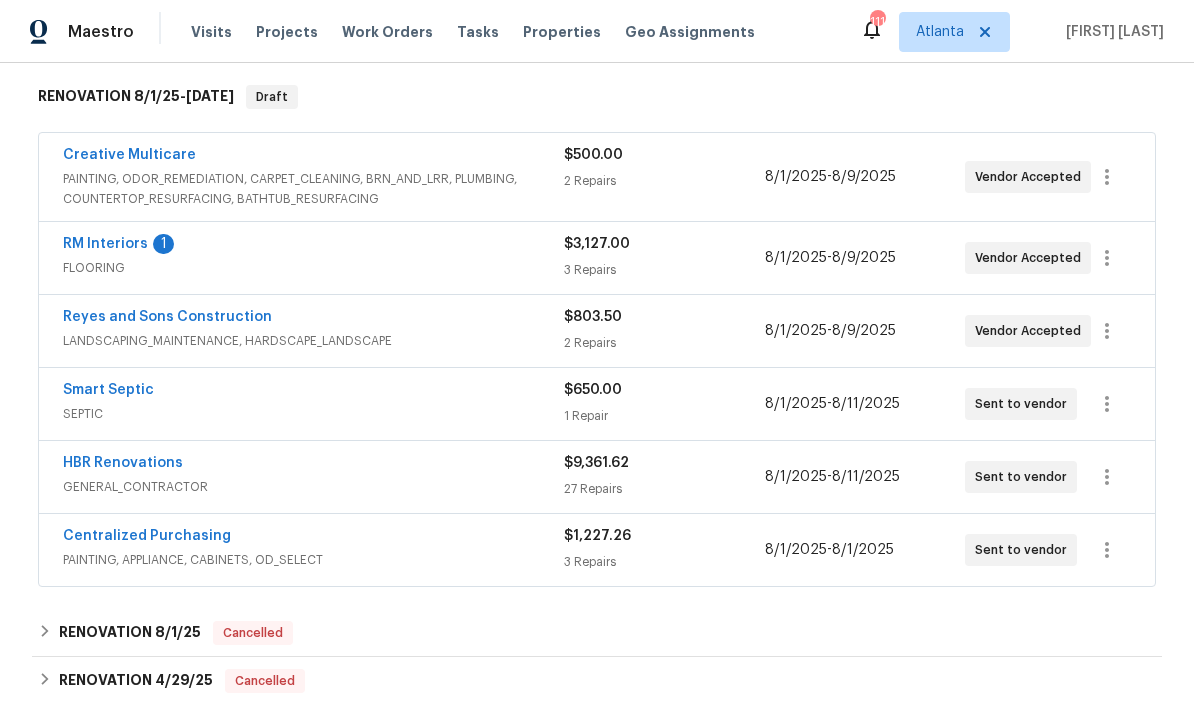 click on "RM Interiors" at bounding box center [105, 244] 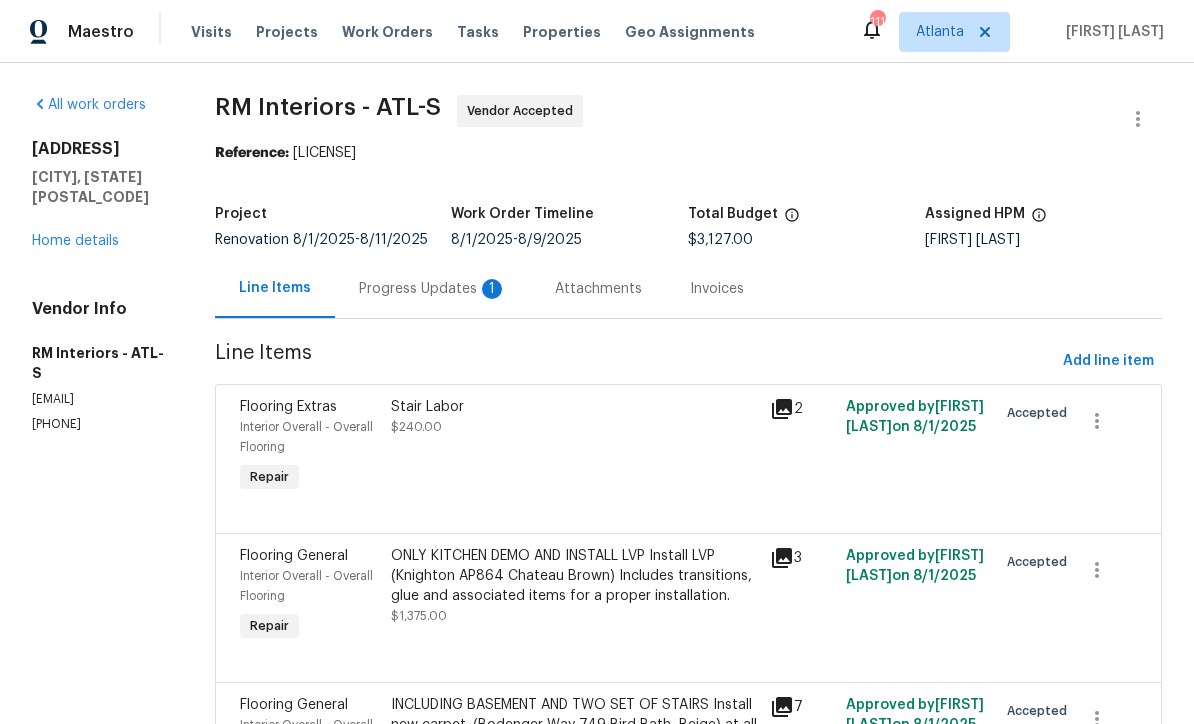 click on "Progress Updates 1" at bounding box center [433, 289] 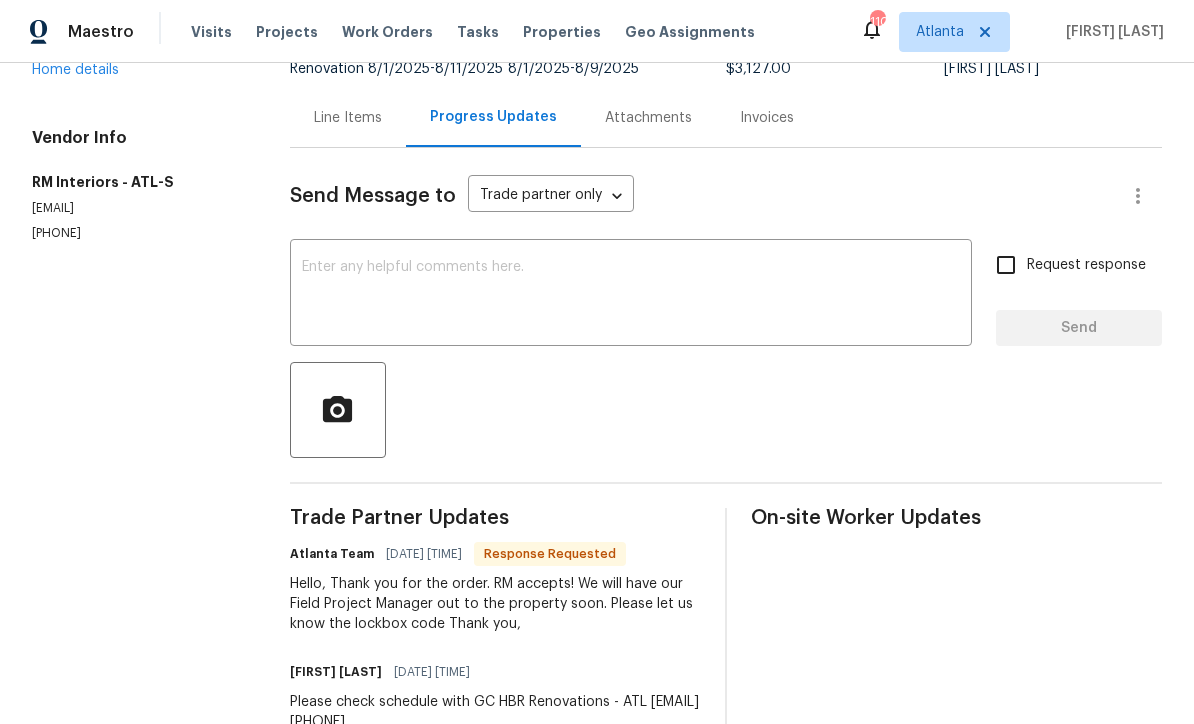 scroll, scrollTop: 170, scrollLeft: 0, axis: vertical 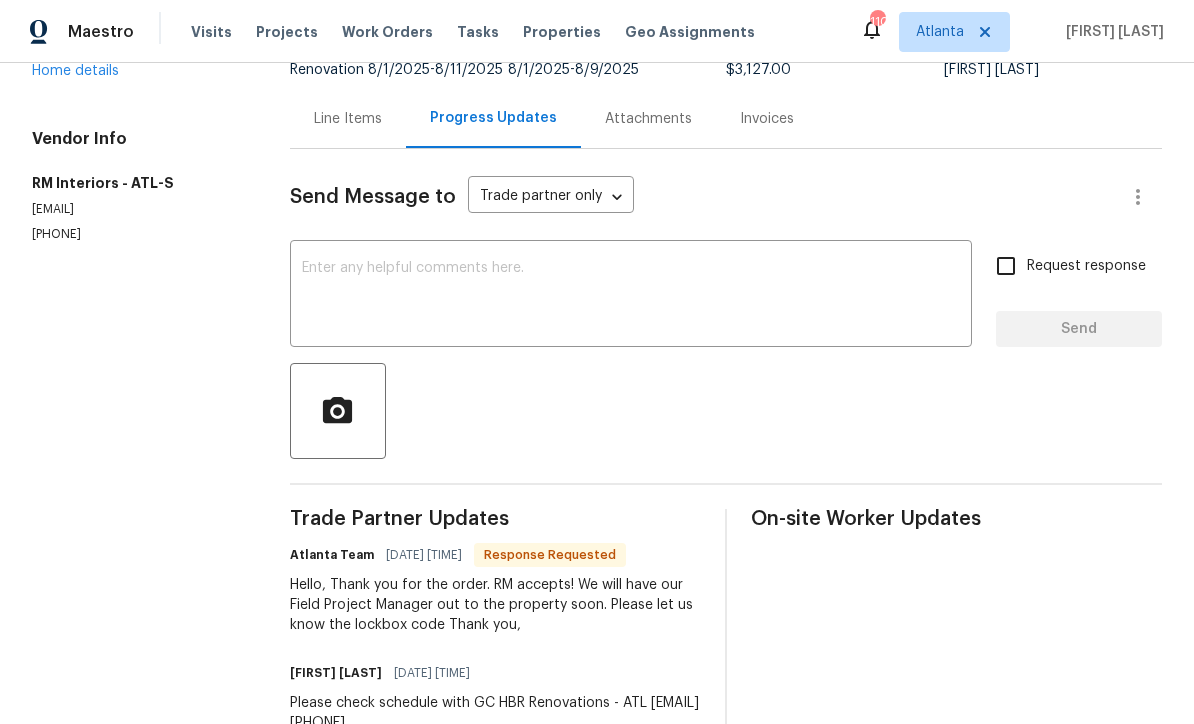 click at bounding box center (631, 296) 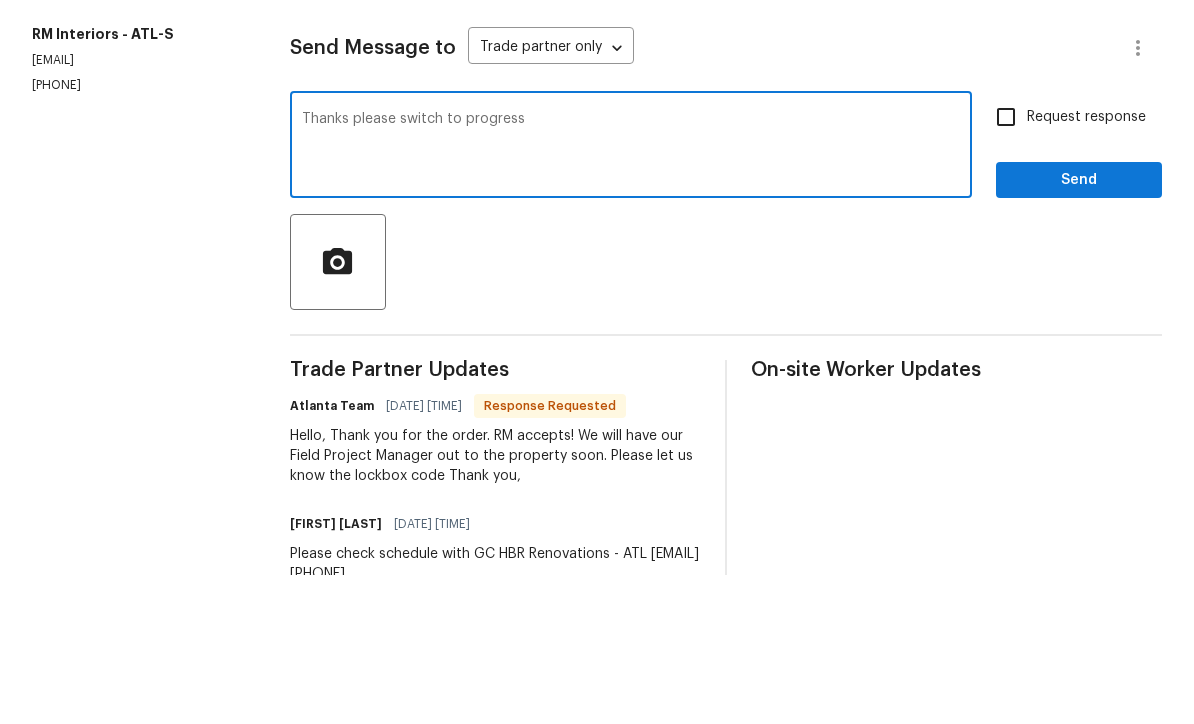 type on "Thanks please switch to progress" 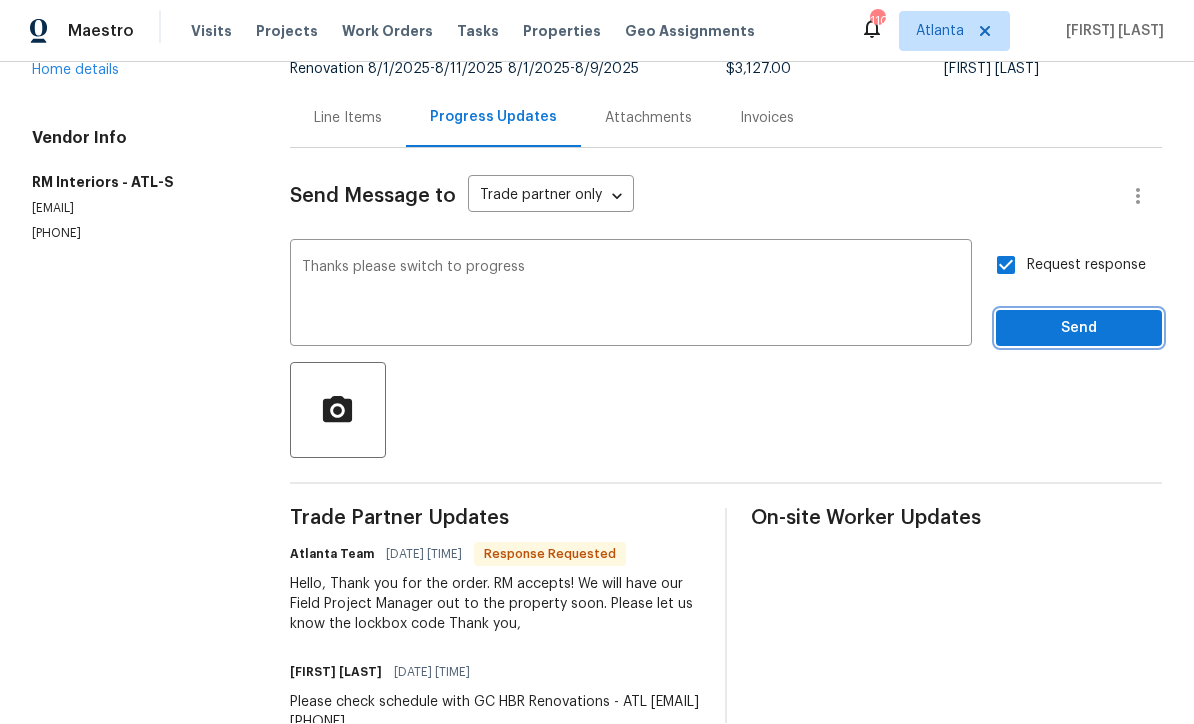 click on "Send" at bounding box center (1079, 329) 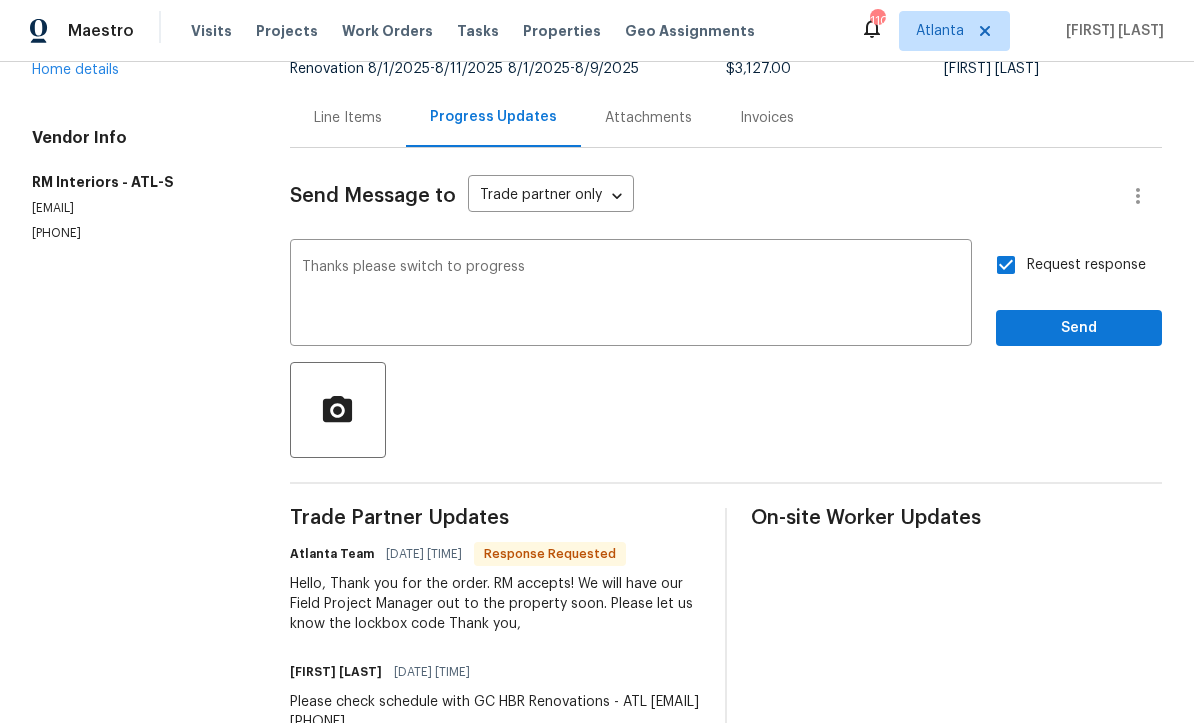 scroll, scrollTop: 38, scrollLeft: 0, axis: vertical 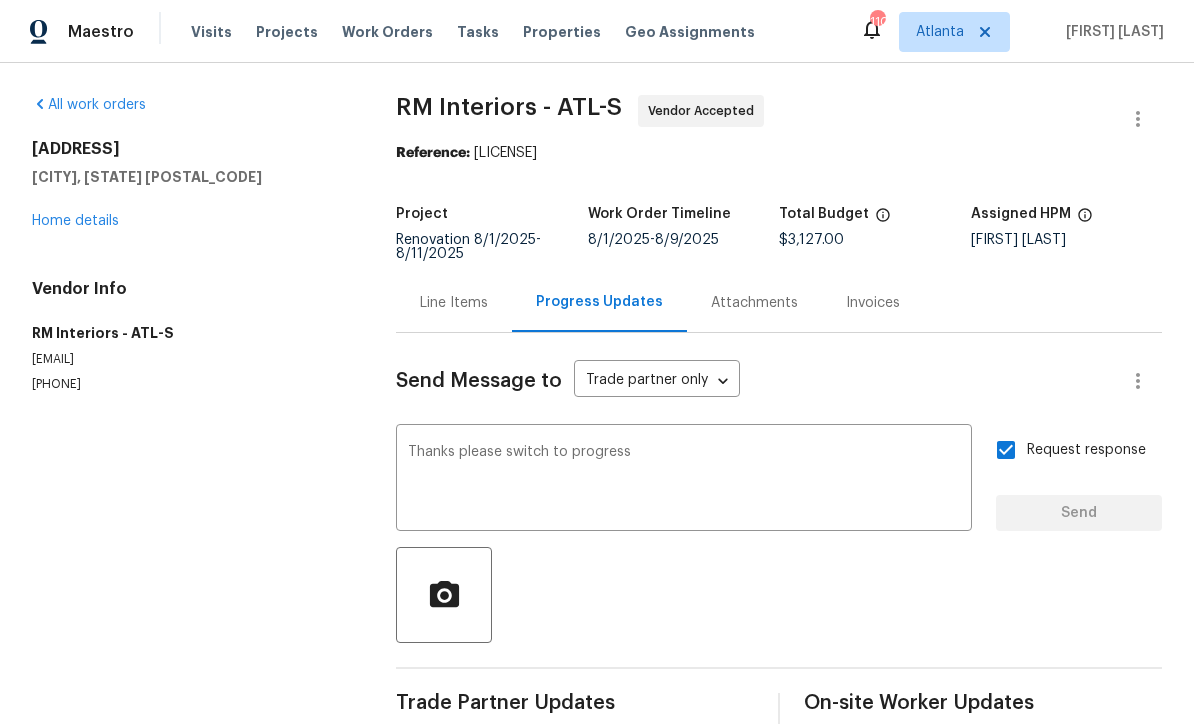 type 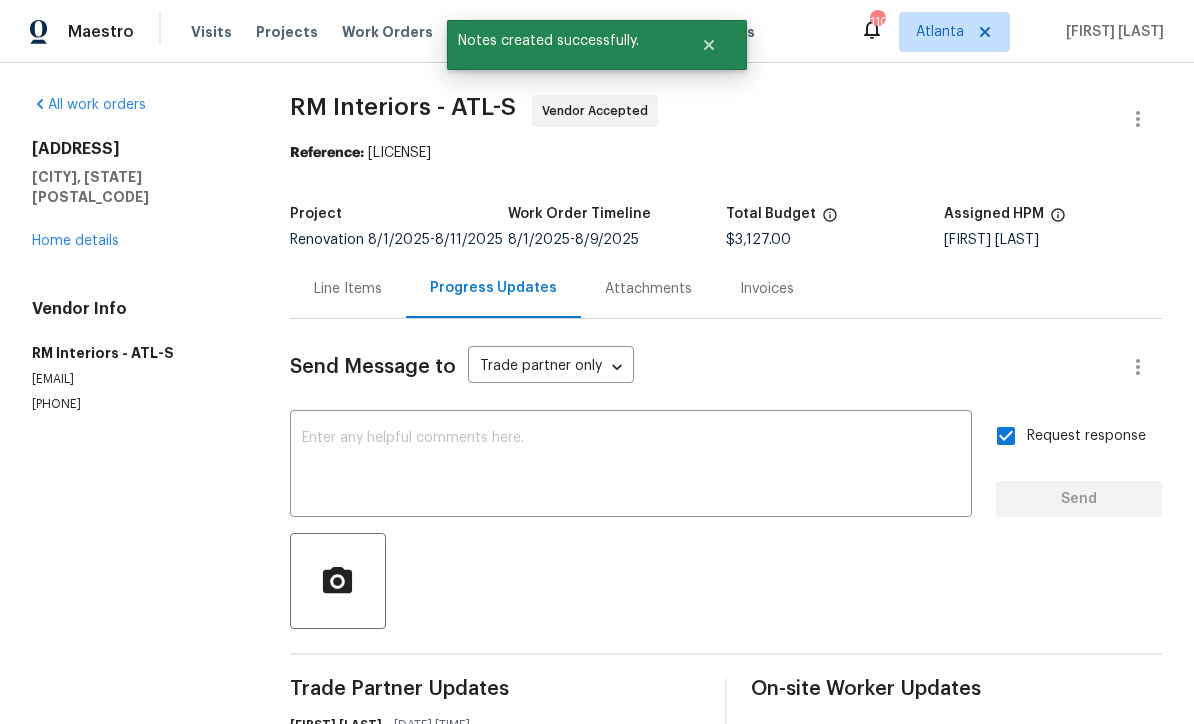 click on "Home details" at bounding box center (75, 241) 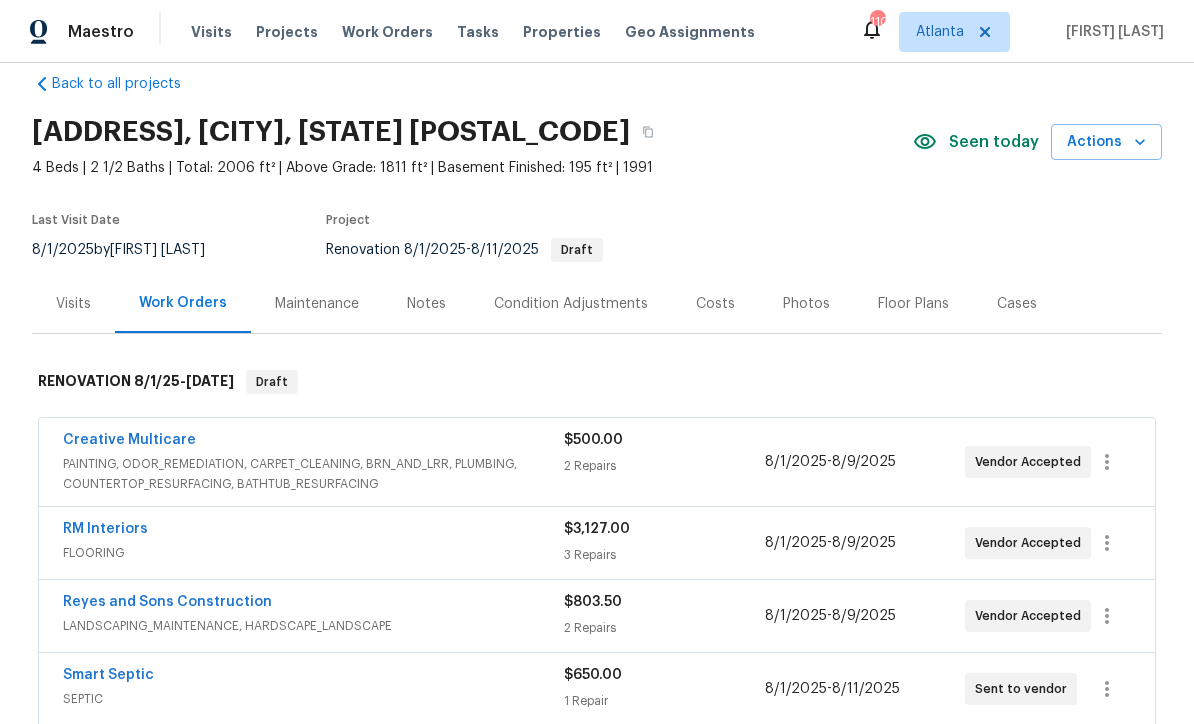 scroll, scrollTop: 22, scrollLeft: 0, axis: vertical 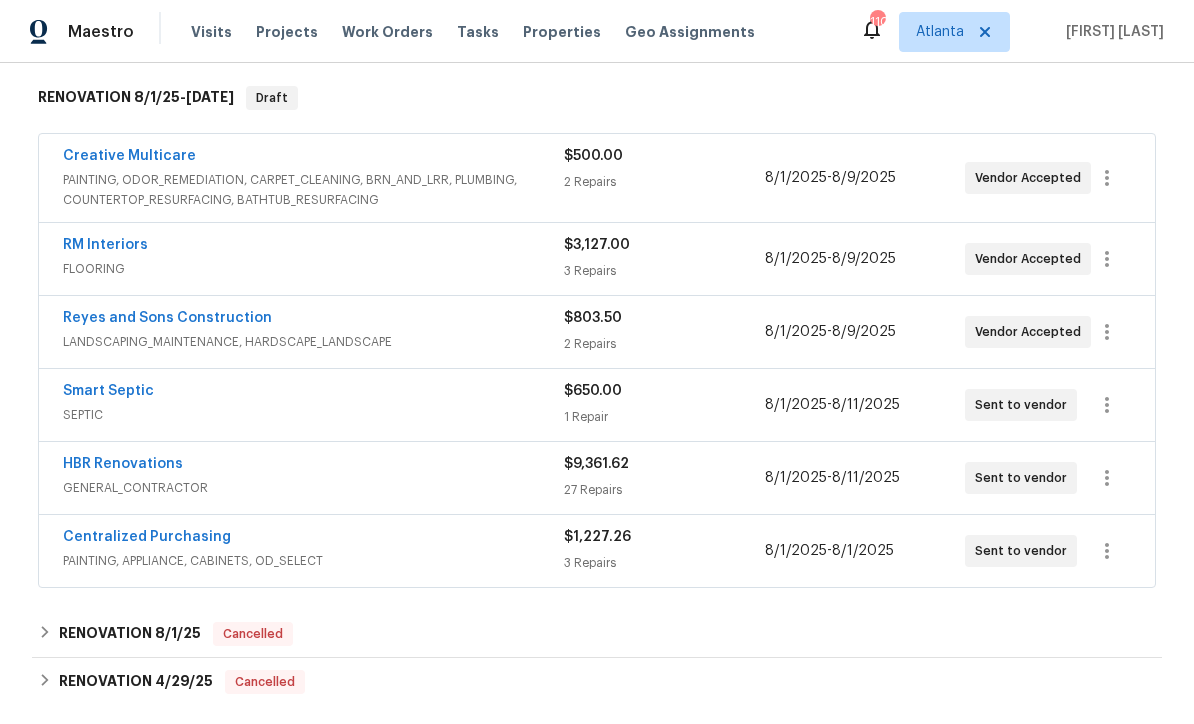 click on "Creative Multicare" at bounding box center [129, 156] 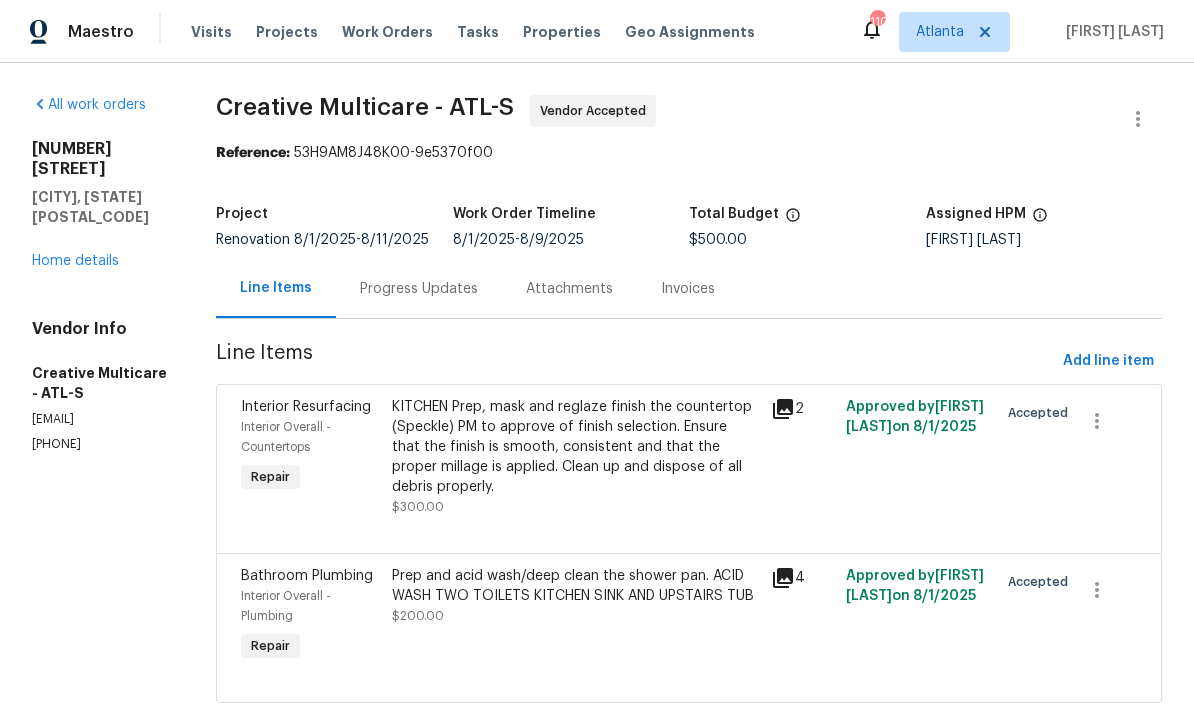 click on "Progress Updates" at bounding box center (419, 289) 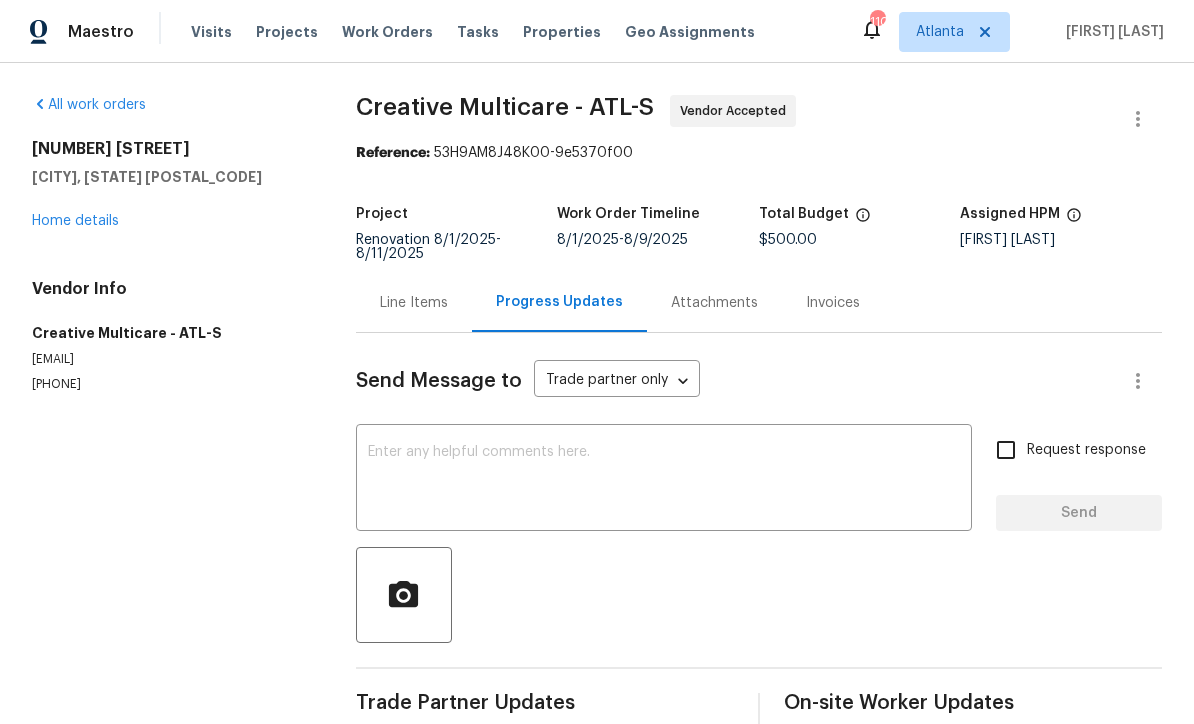 scroll, scrollTop: 0, scrollLeft: 0, axis: both 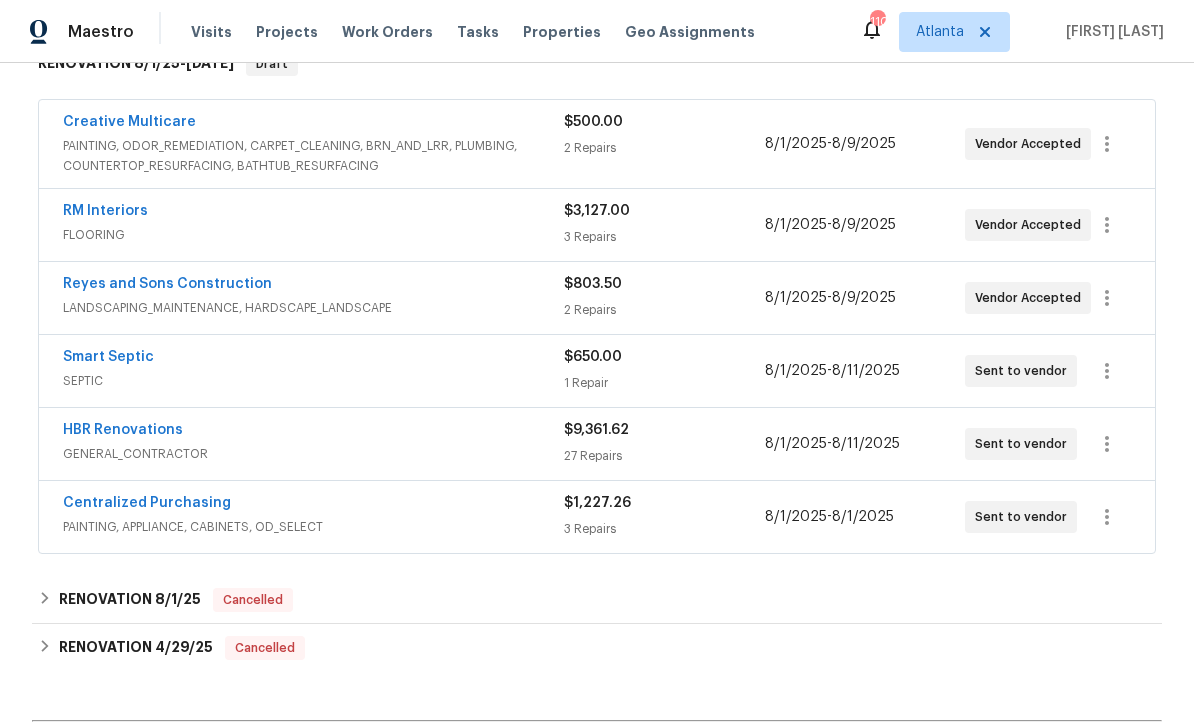 click on "Reyes and Sons Construction" at bounding box center (167, 284) 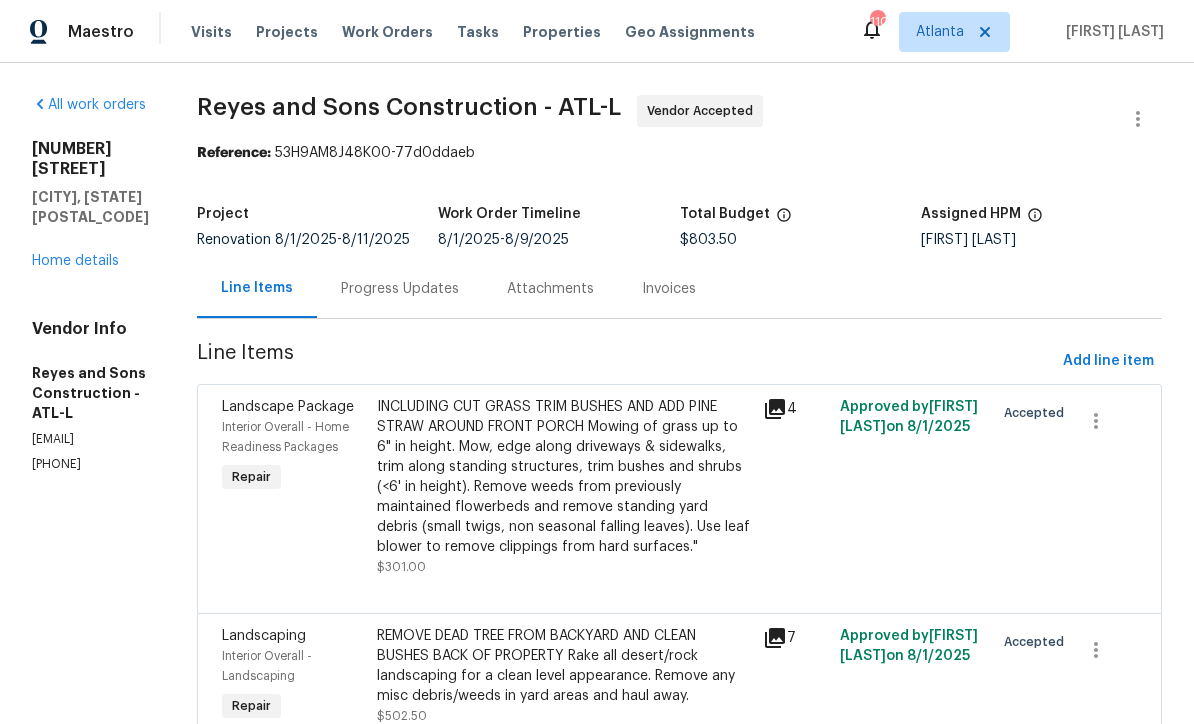 click on "Progress Updates" at bounding box center (400, 289) 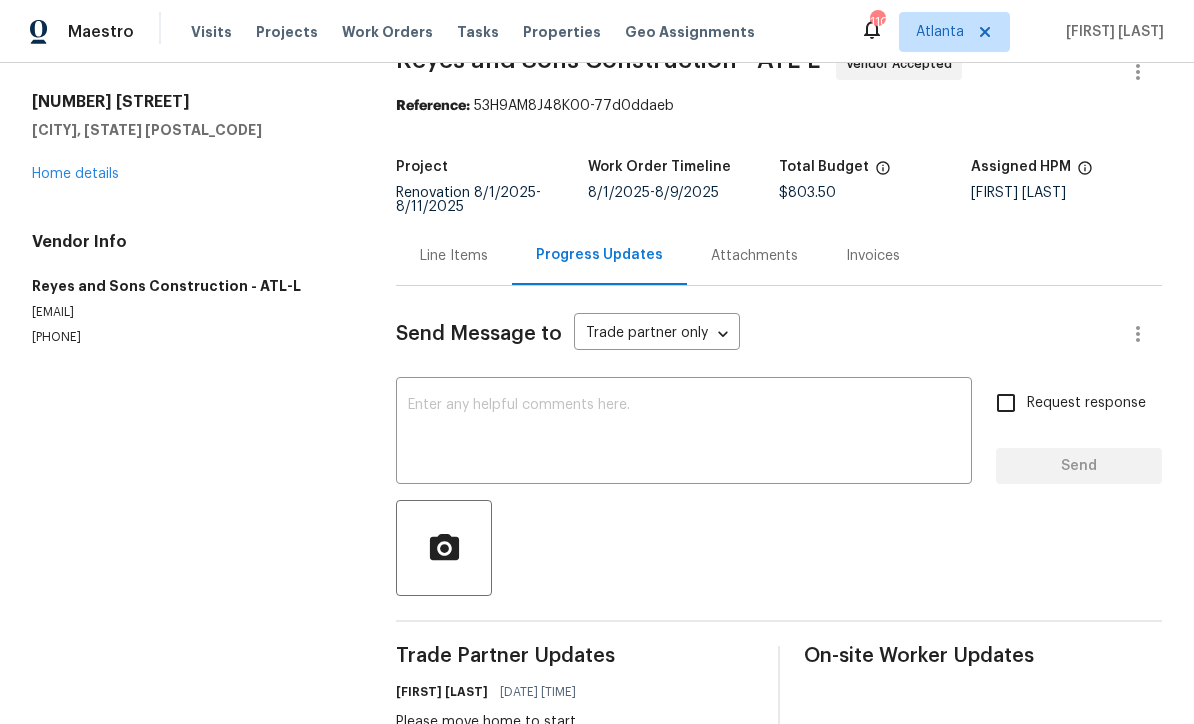 scroll, scrollTop: 46, scrollLeft: 0, axis: vertical 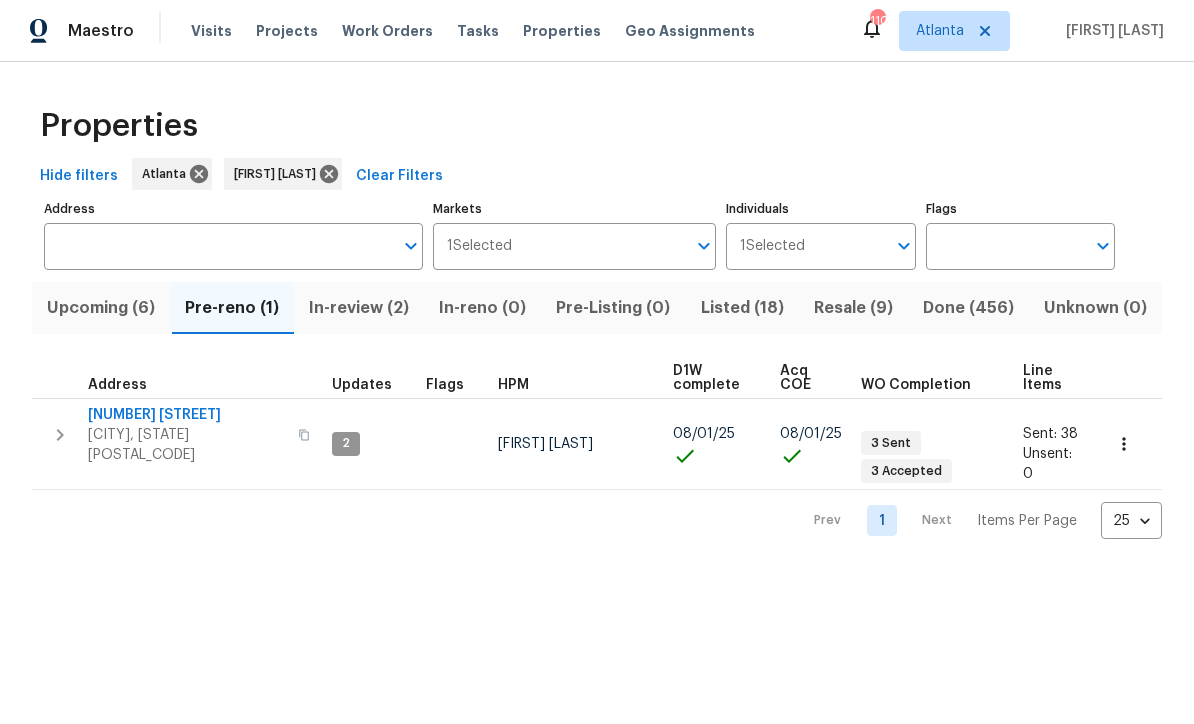 click on "Resale (9)" at bounding box center [853, 309] 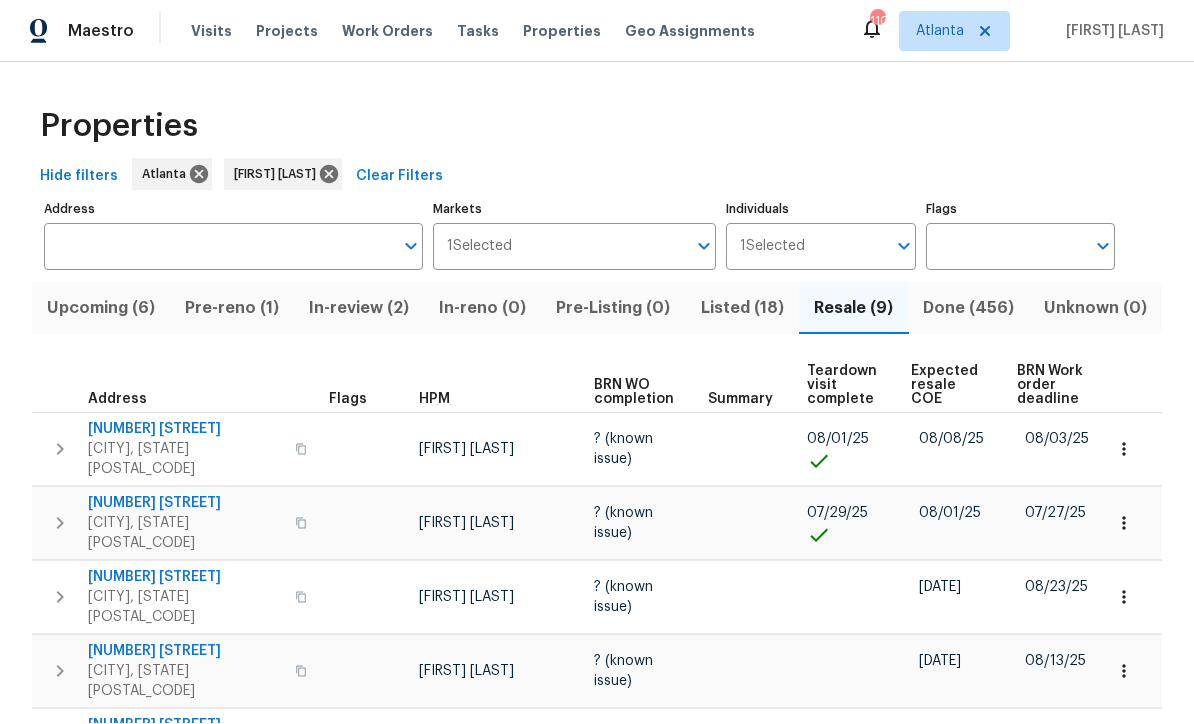 scroll, scrollTop: 1, scrollLeft: 0, axis: vertical 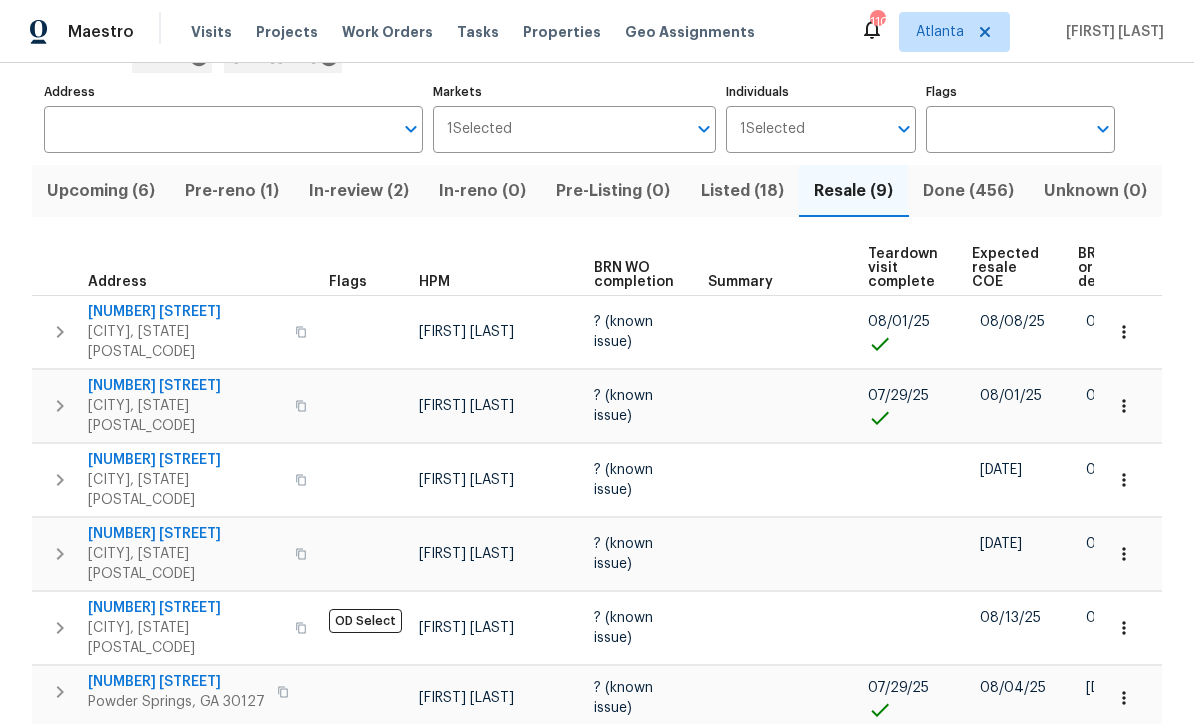 click on "110 Silverthorne Dr" at bounding box center [185, 312] 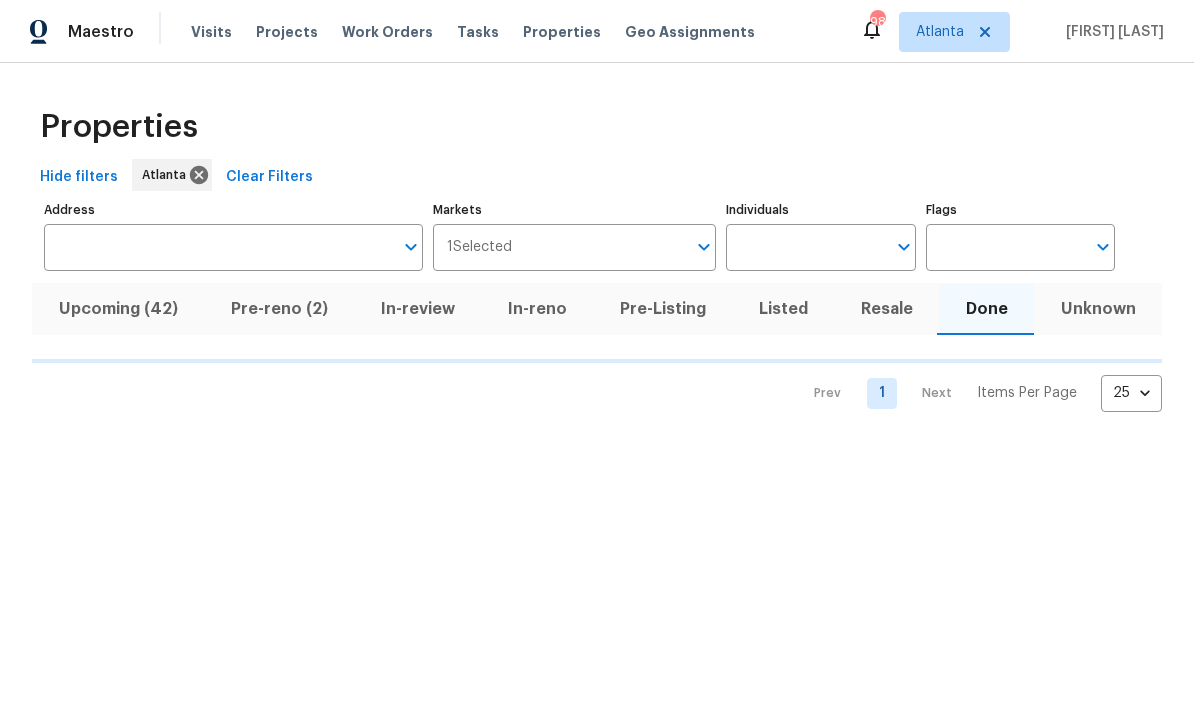 scroll, scrollTop: 1, scrollLeft: 0, axis: vertical 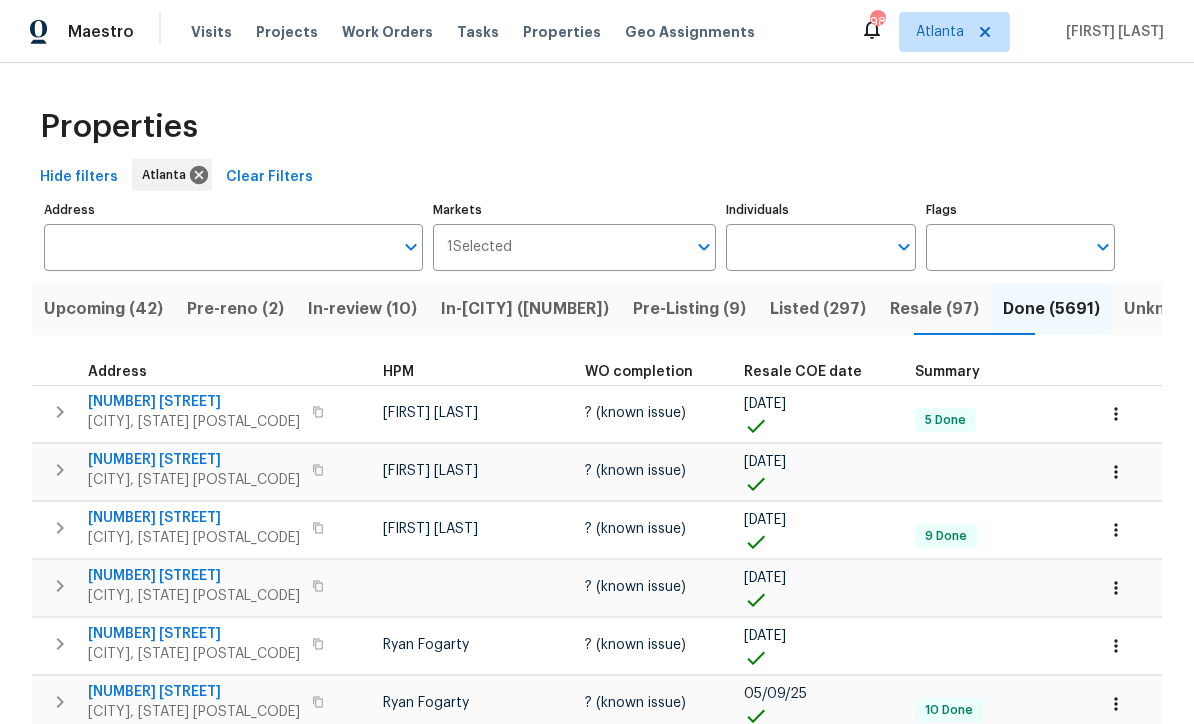 click on "Address" at bounding box center [218, 247] 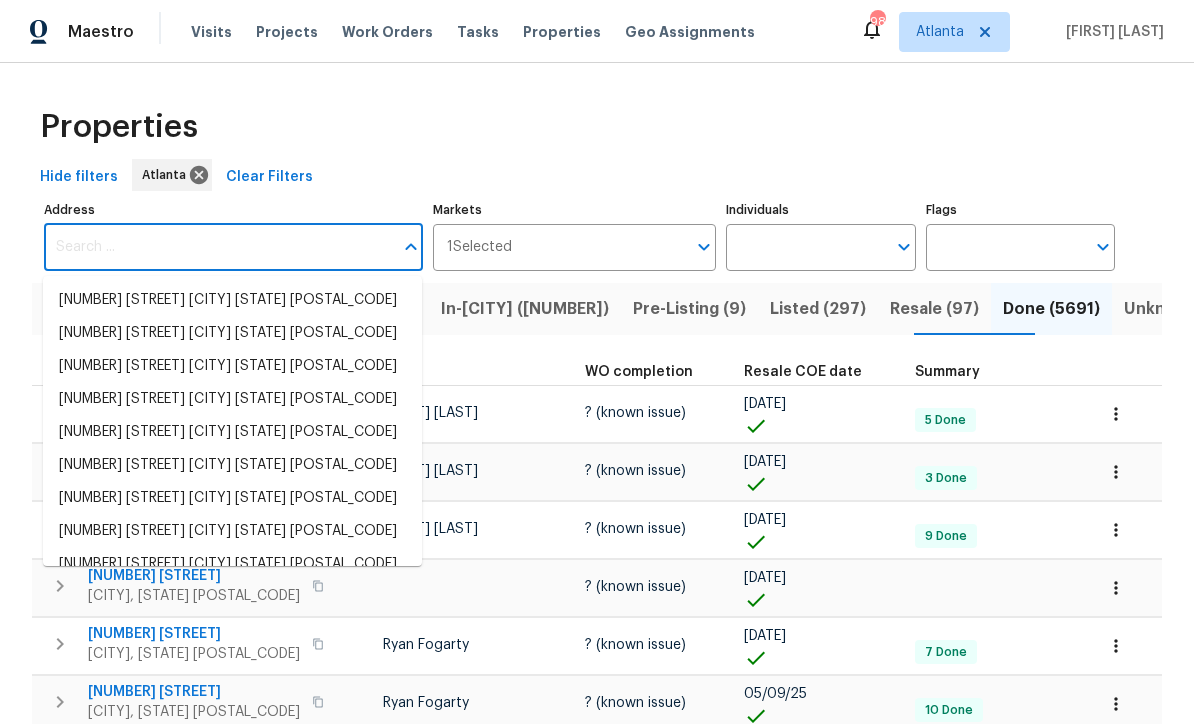 scroll, scrollTop: 0, scrollLeft: 0, axis: both 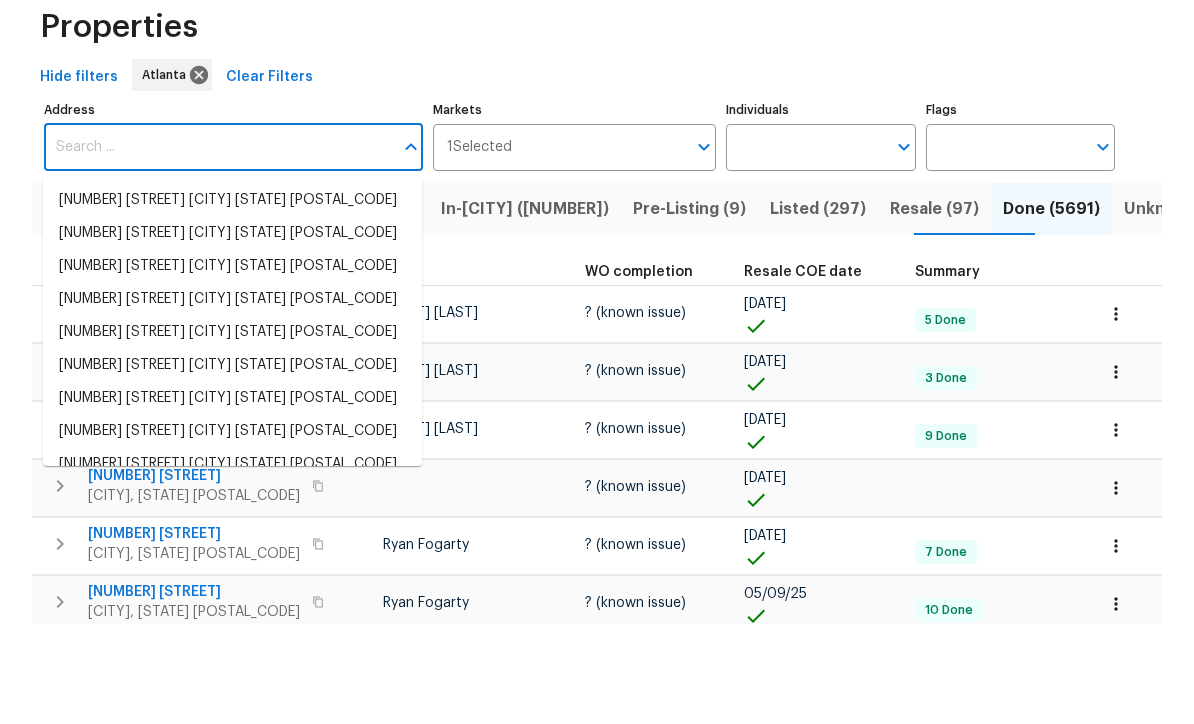 click on "Address" at bounding box center [218, 247] 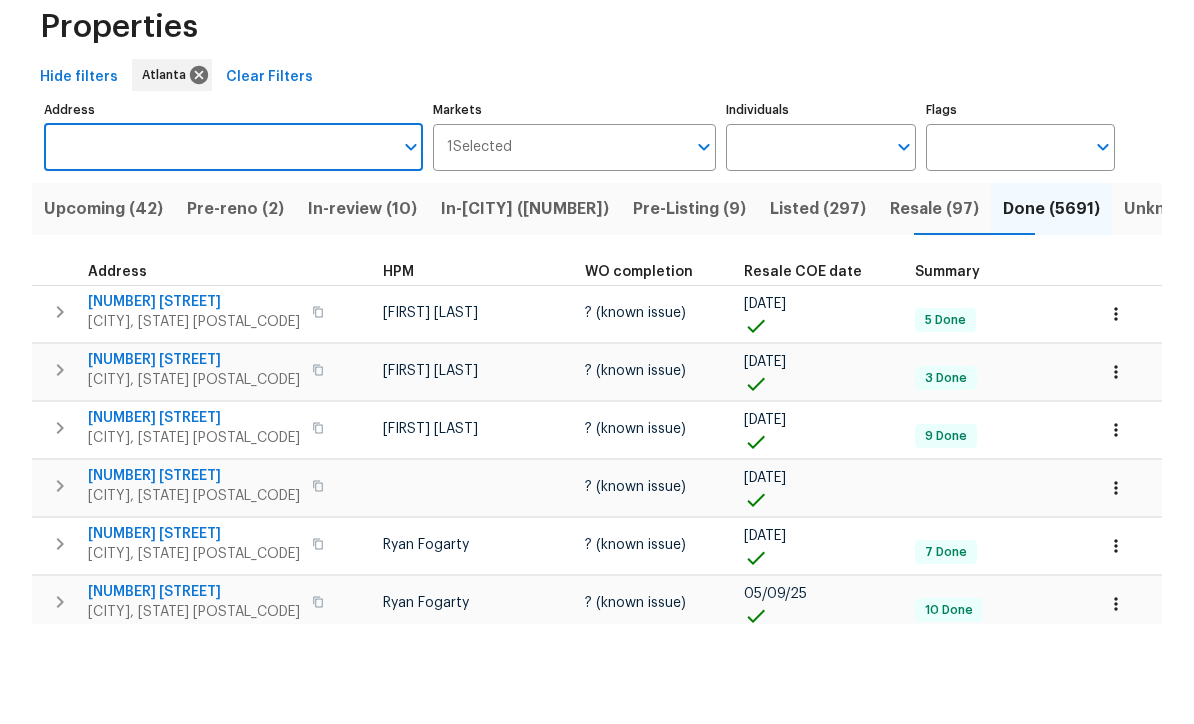 paste on "325 Freeman Cir, Villa Rica, GA 30180" 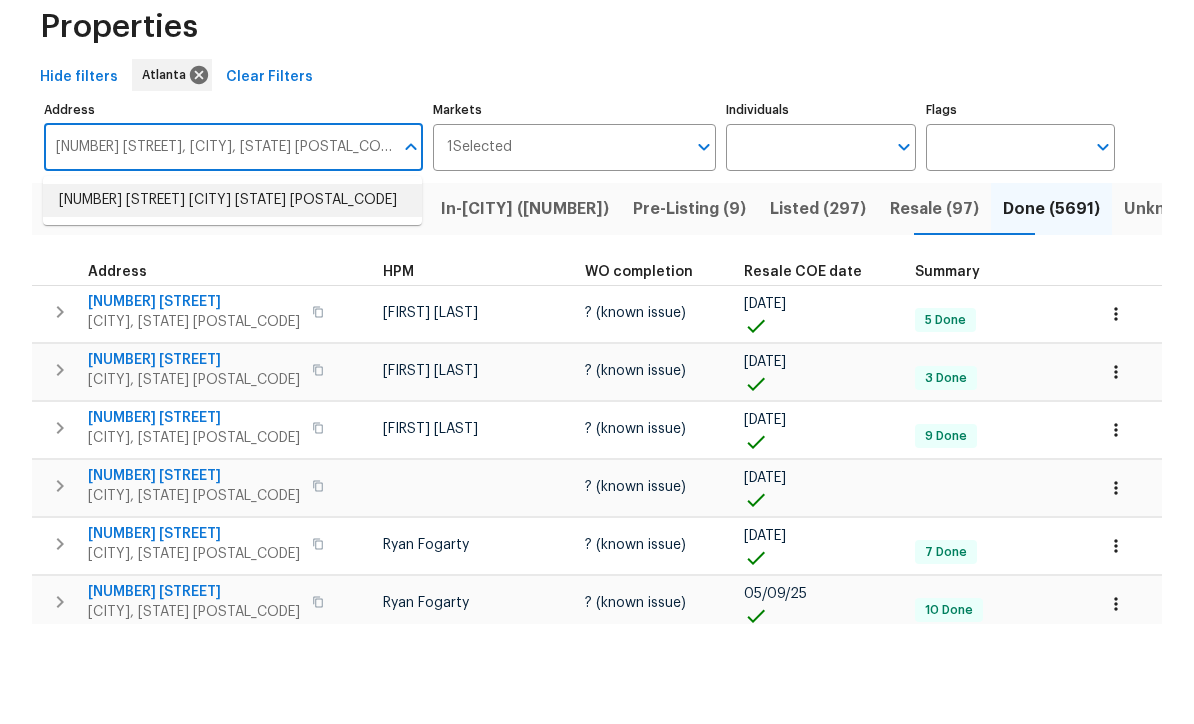 click on "325 Freeman Cir Villa Rica GA 30180" at bounding box center (232, 300) 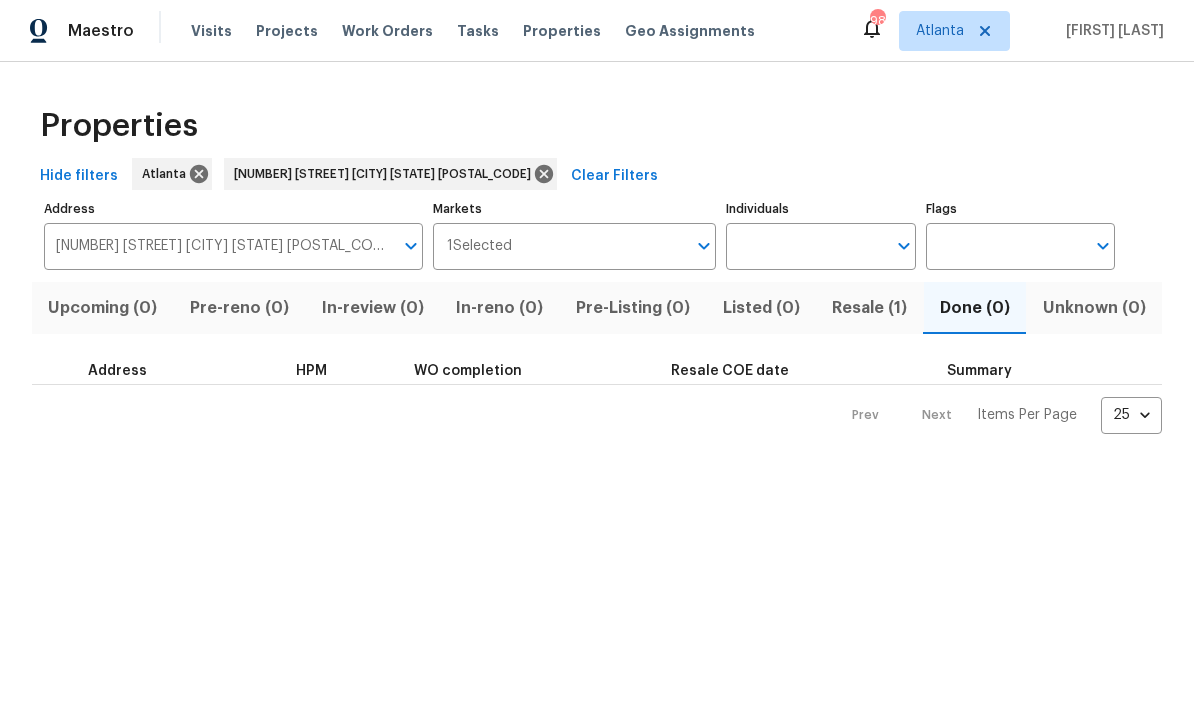 click on "Resale (1)" at bounding box center (870, 309) 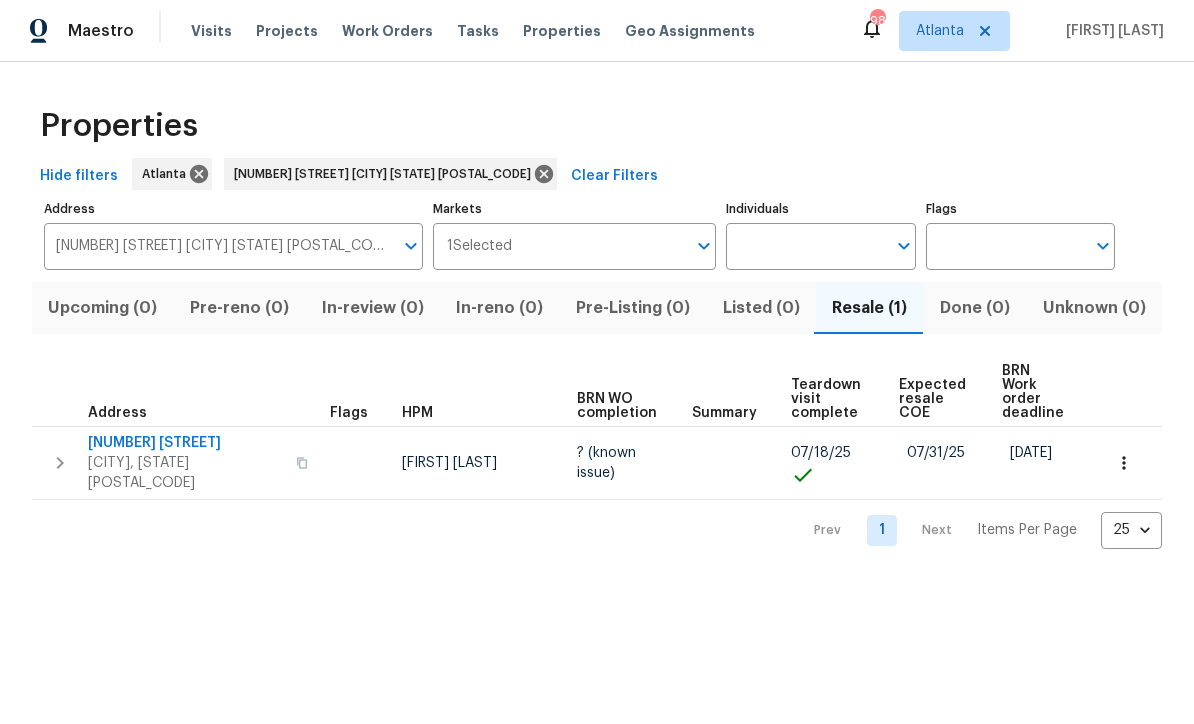 click 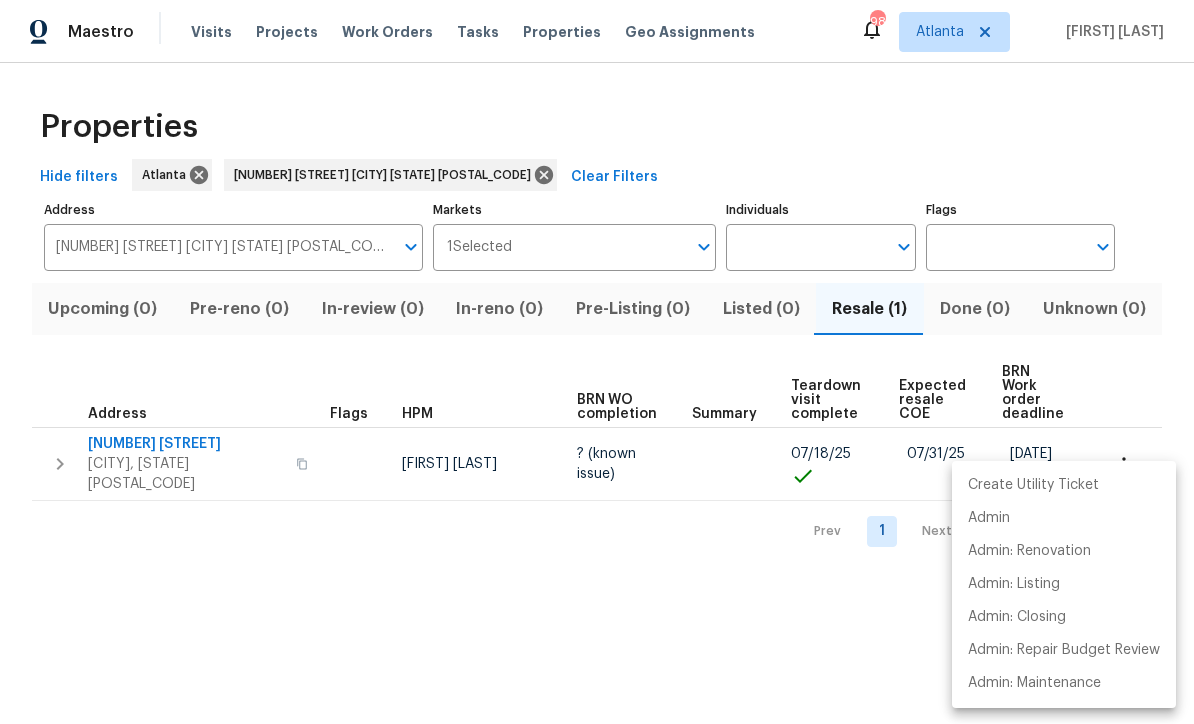 click at bounding box center [597, 362] 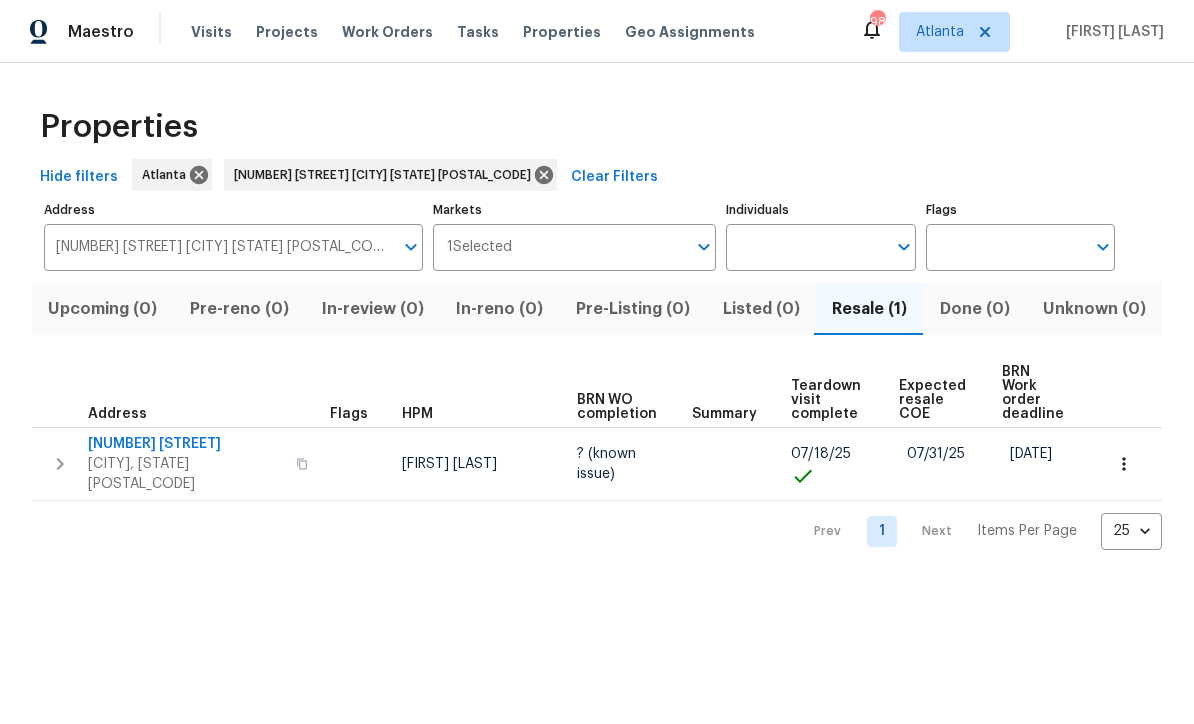 click on "[NUMBER] [STREET]" at bounding box center (186, 444) 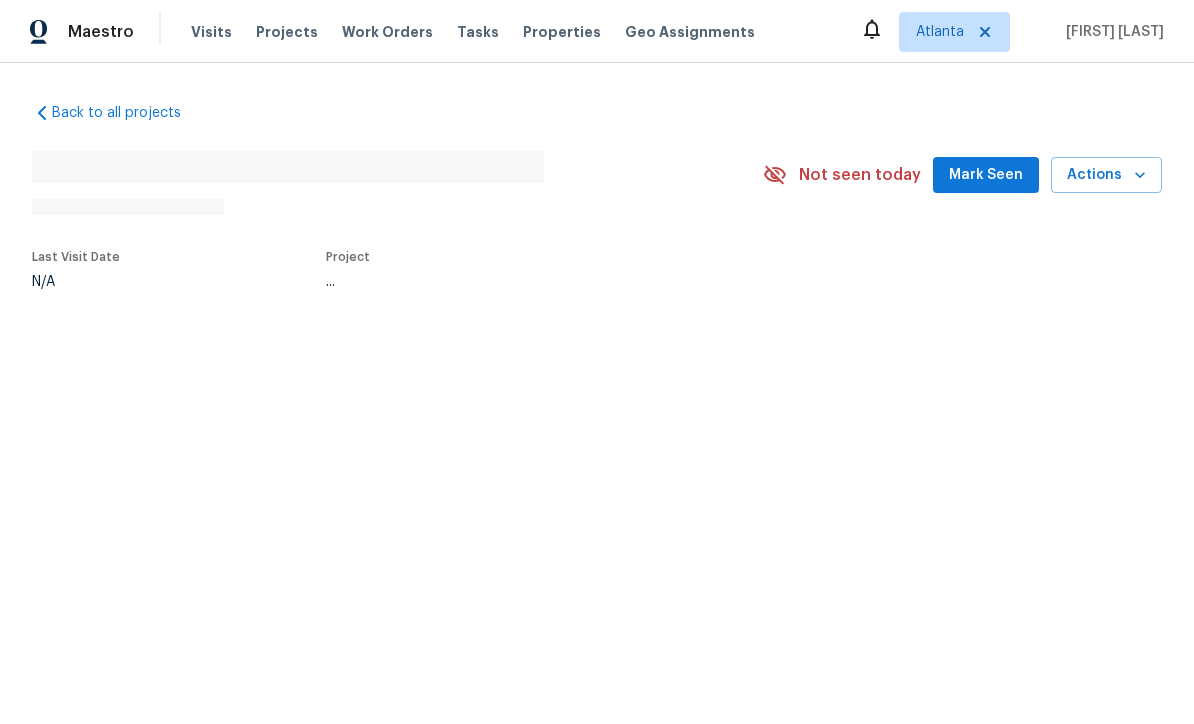 scroll, scrollTop: 0, scrollLeft: 0, axis: both 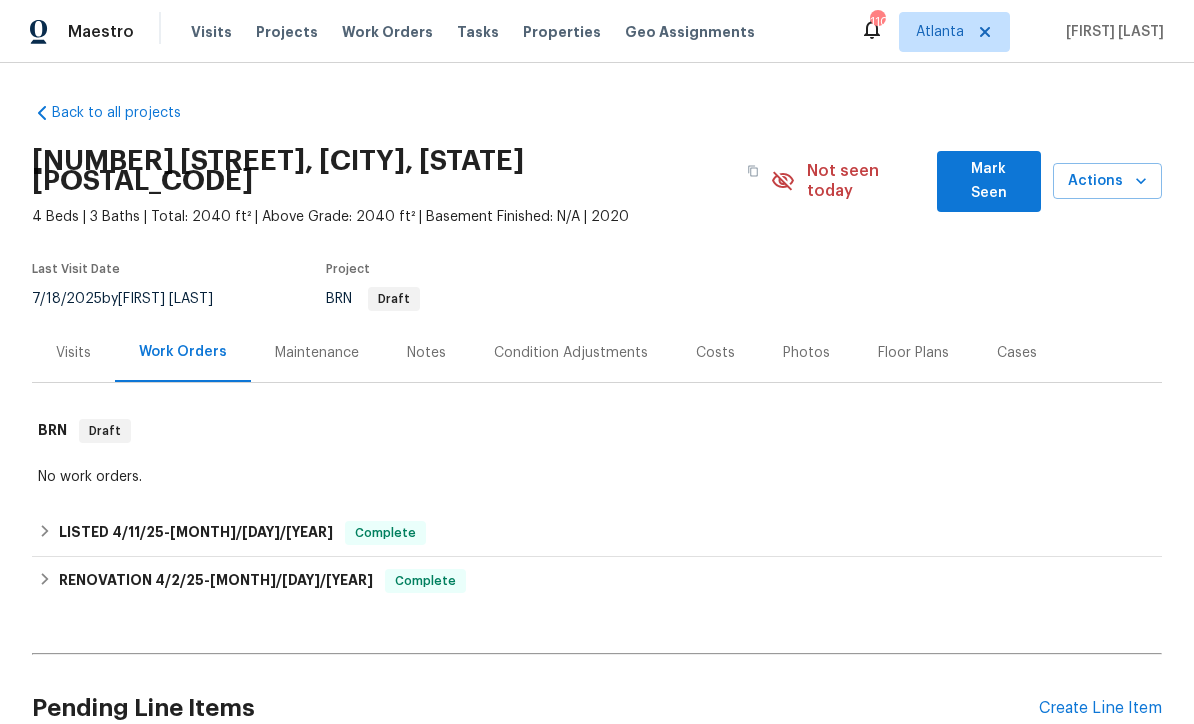 click on "Visits" at bounding box center (73, 353) 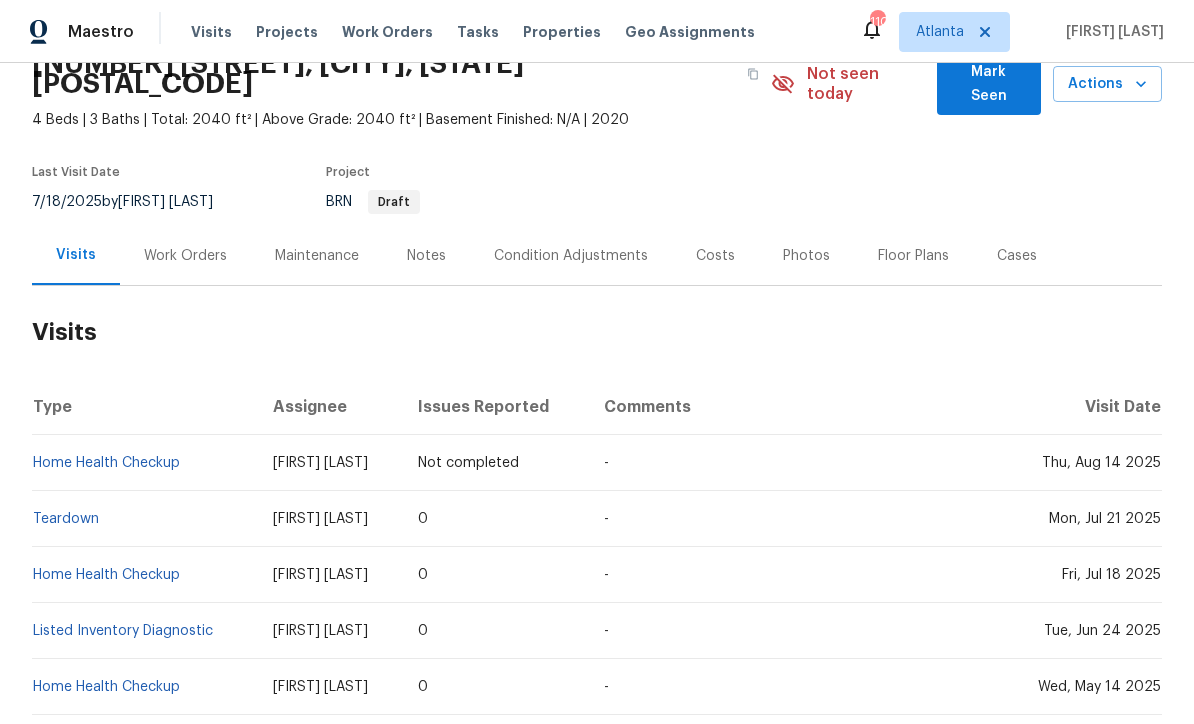 scroll, scrollTop: 102, scrollLeft: 0, axis: vertical 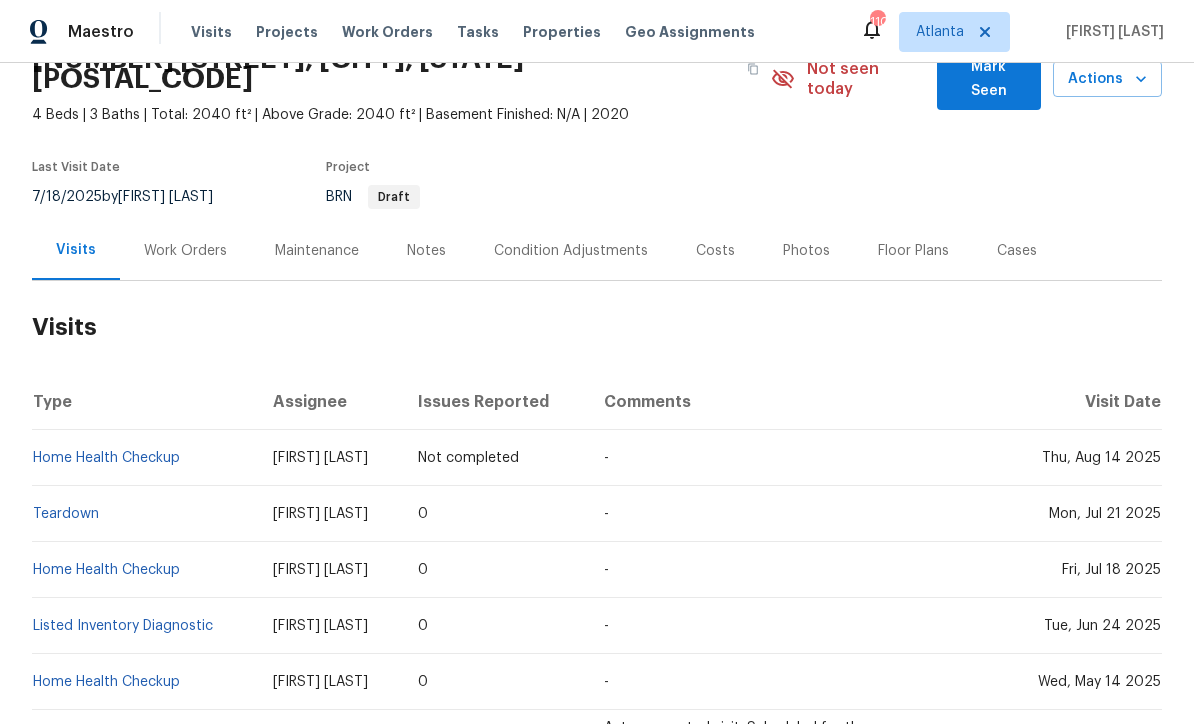 click on "-" at bounding box center (757, 458) 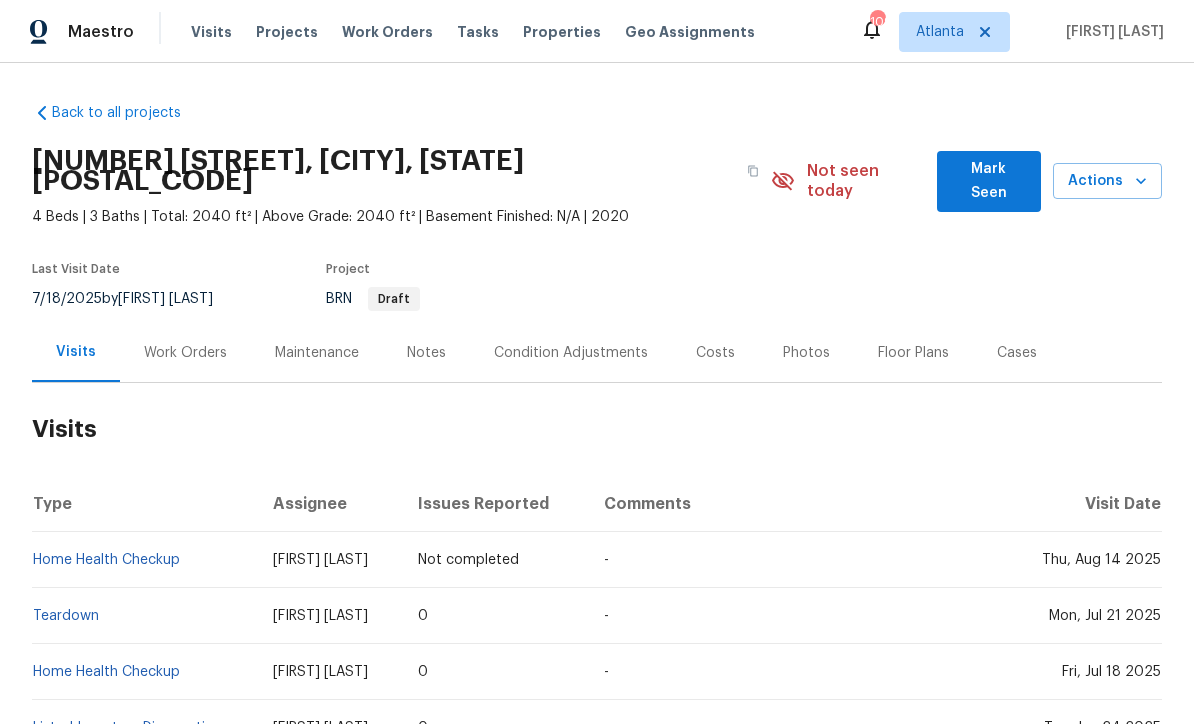 scroll, scrollTop: 0, scrollLeft: 0, axis: both 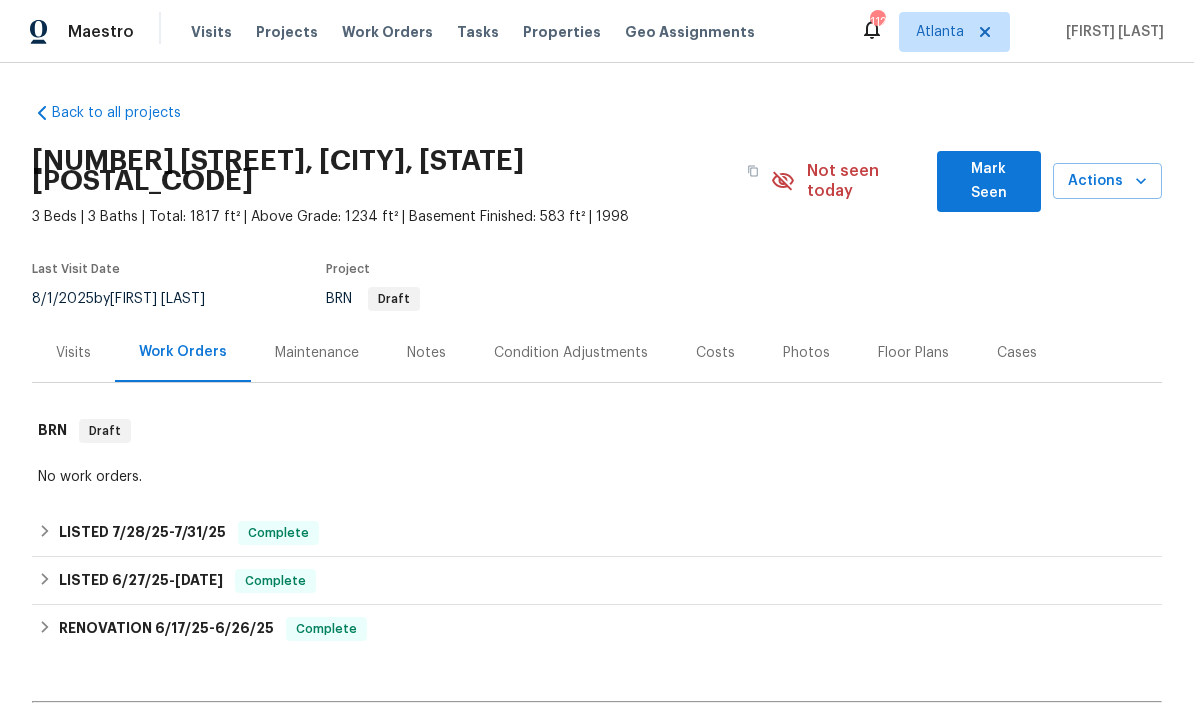 click on "Work Orders" at bounding box center [387, 32] 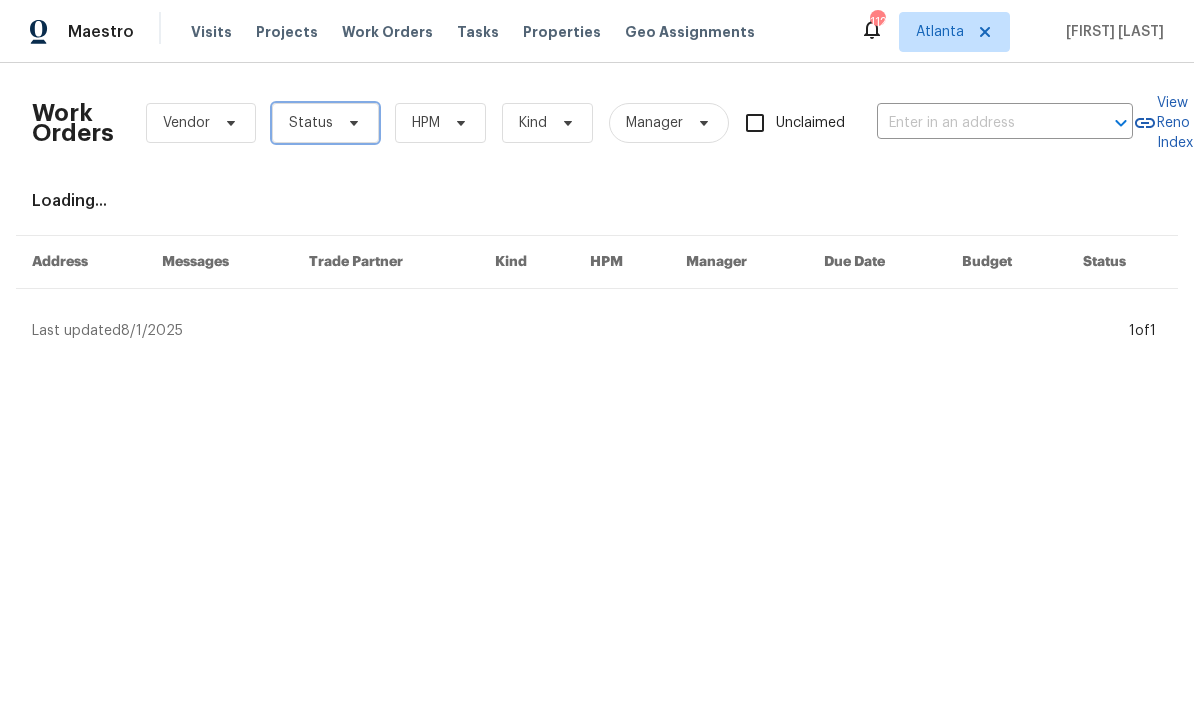 click on "Status" at bounding box center [311, 123] 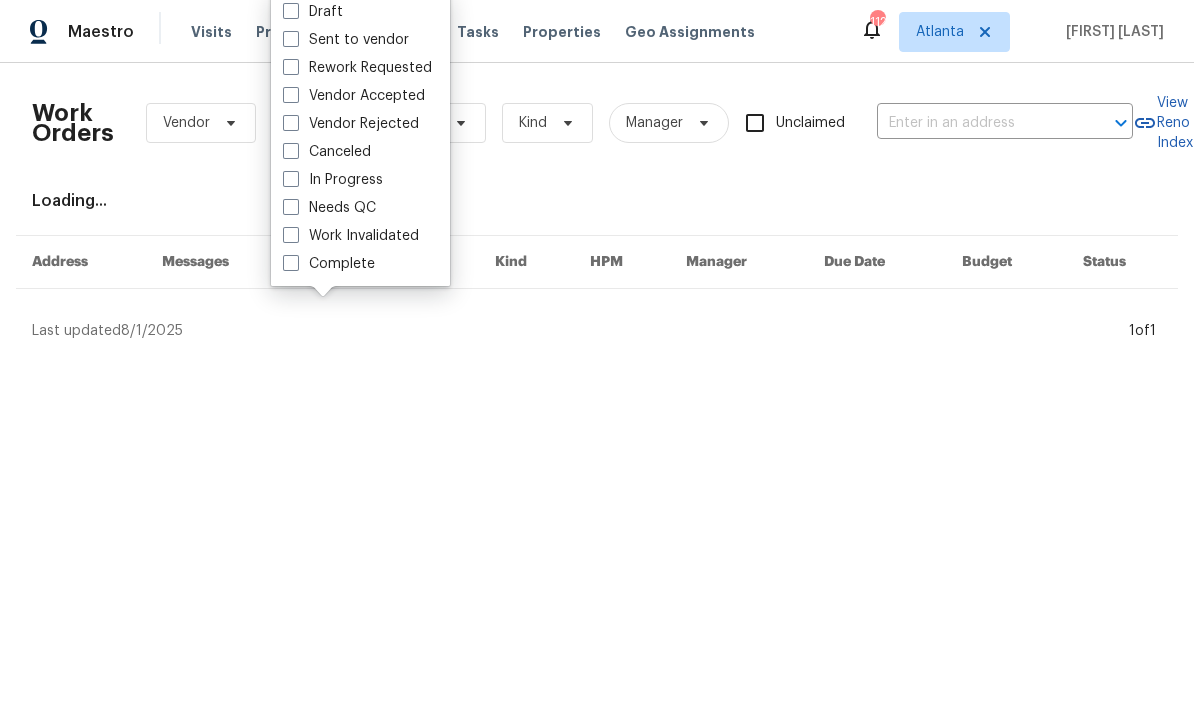 click on "Needs QC" at bounding box center (329, 208) 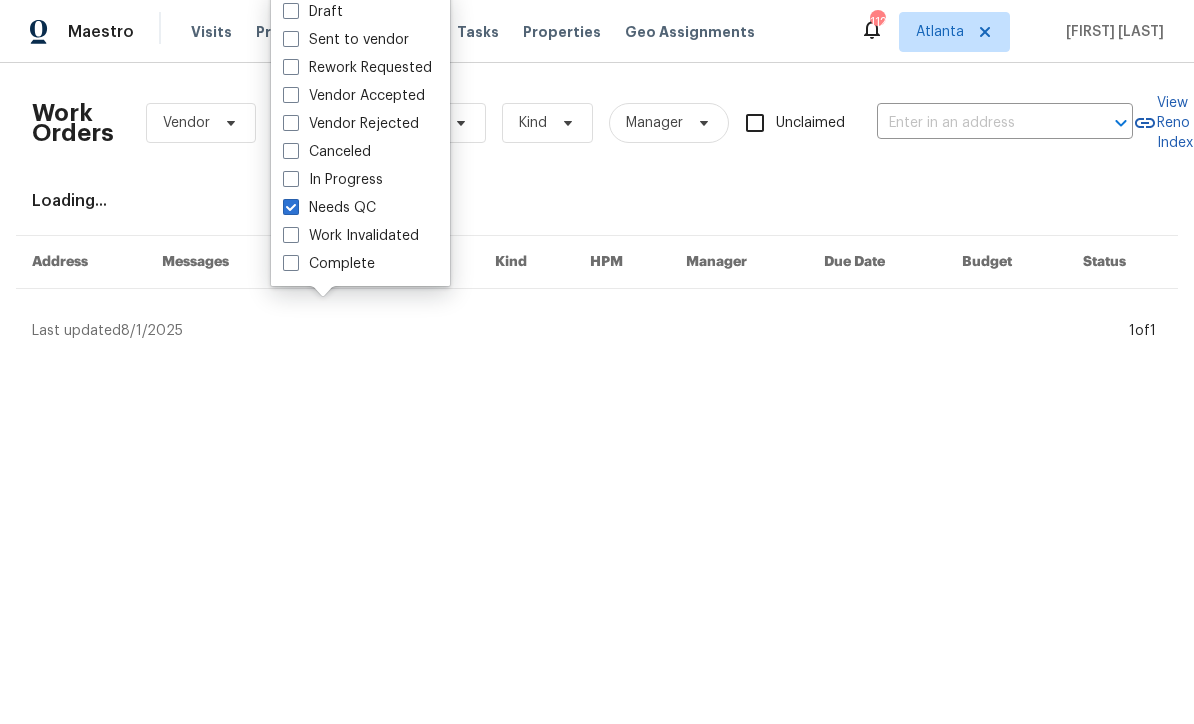 checkbox on "true" 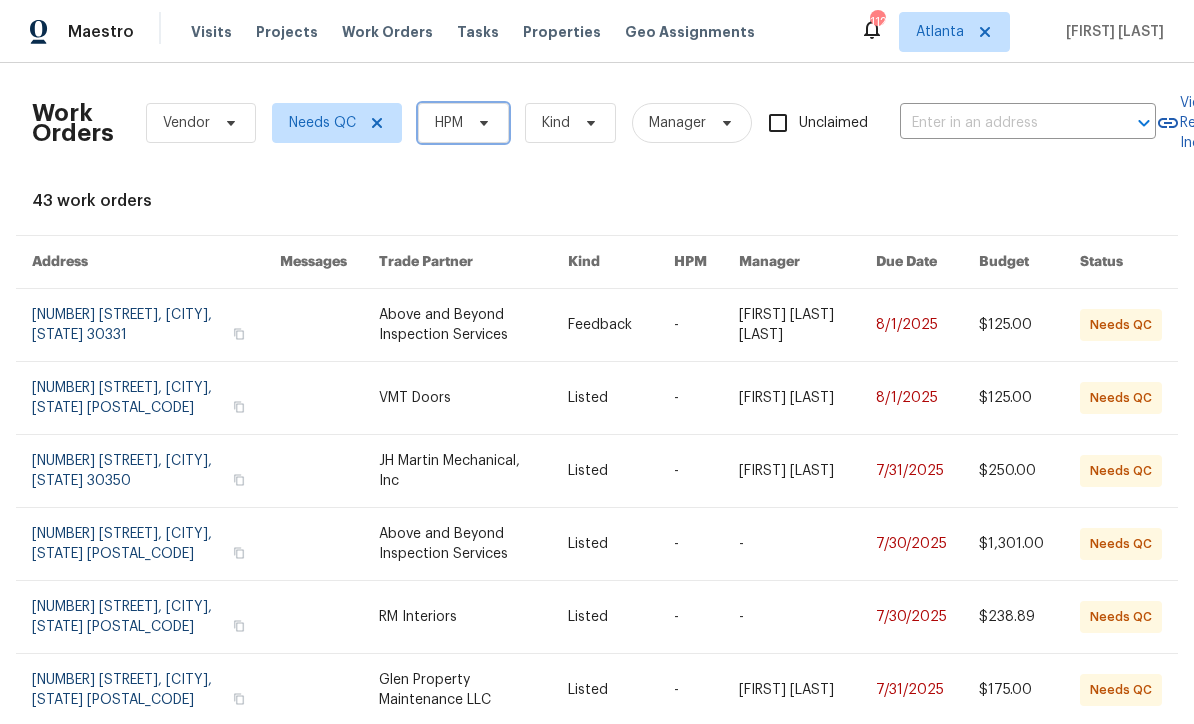 click on "HPM" at bounding box center [449, 123] 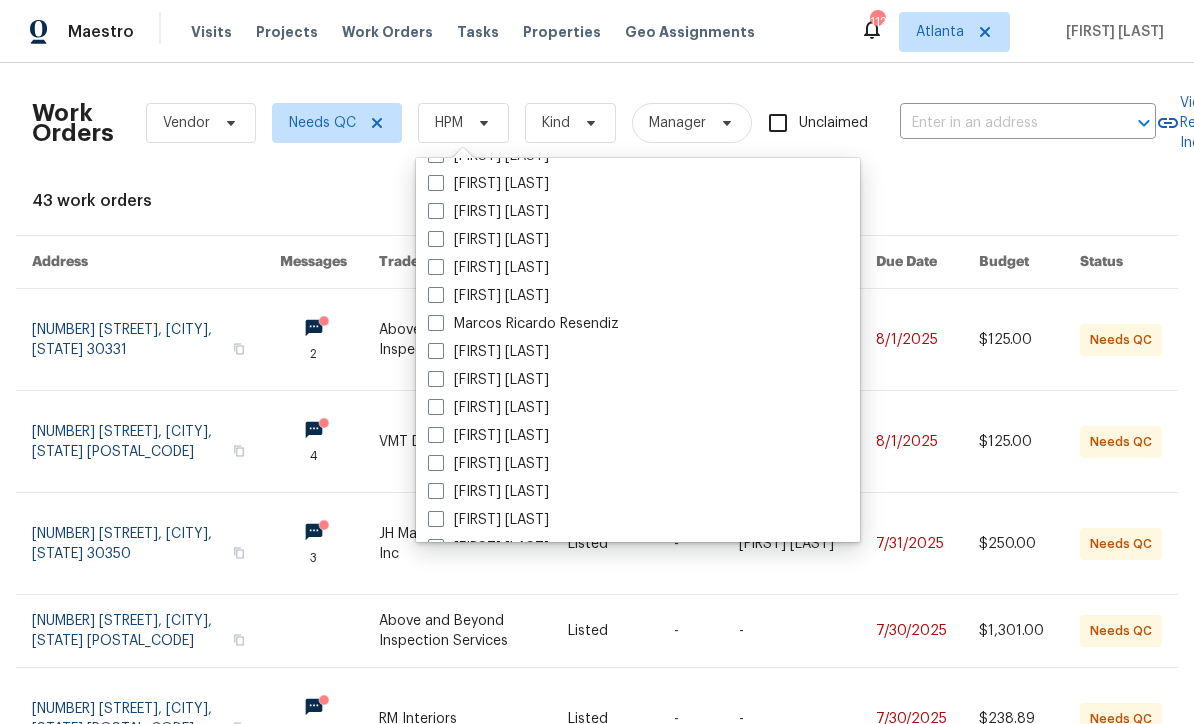 scroll, scrollTop: 935, scrollLeft: 0, axis: vertical 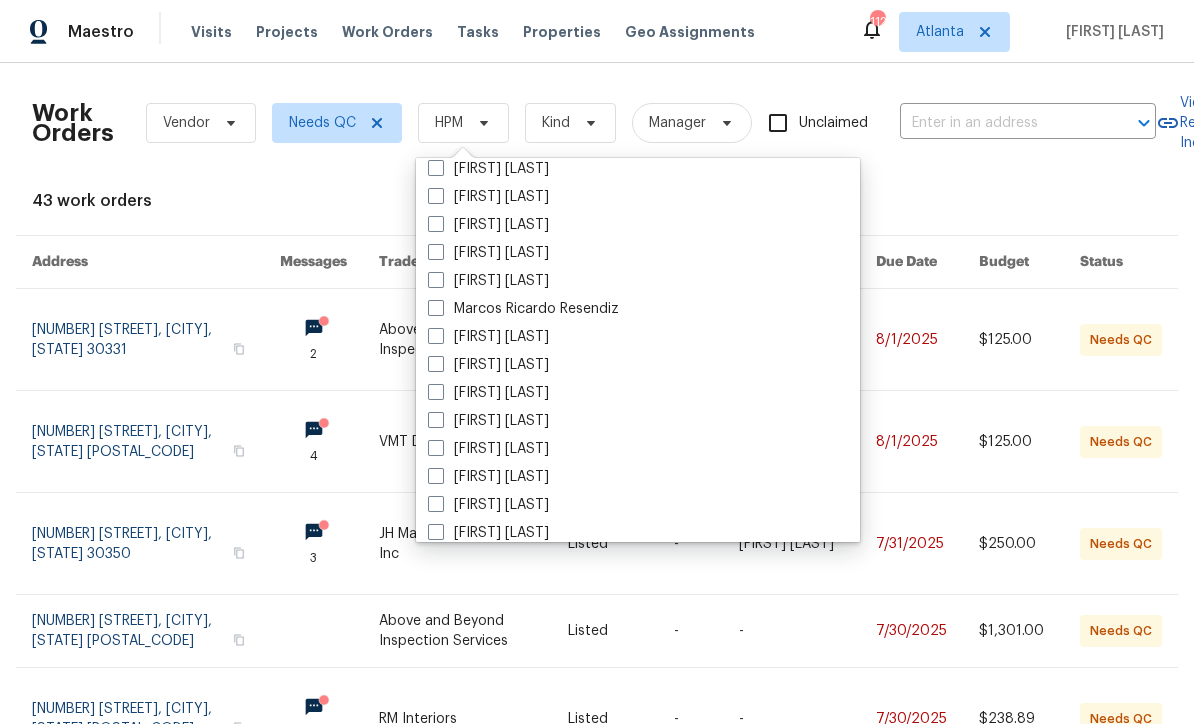 click on "[FIRST] [LAST]" at bounding box center [488, 477] 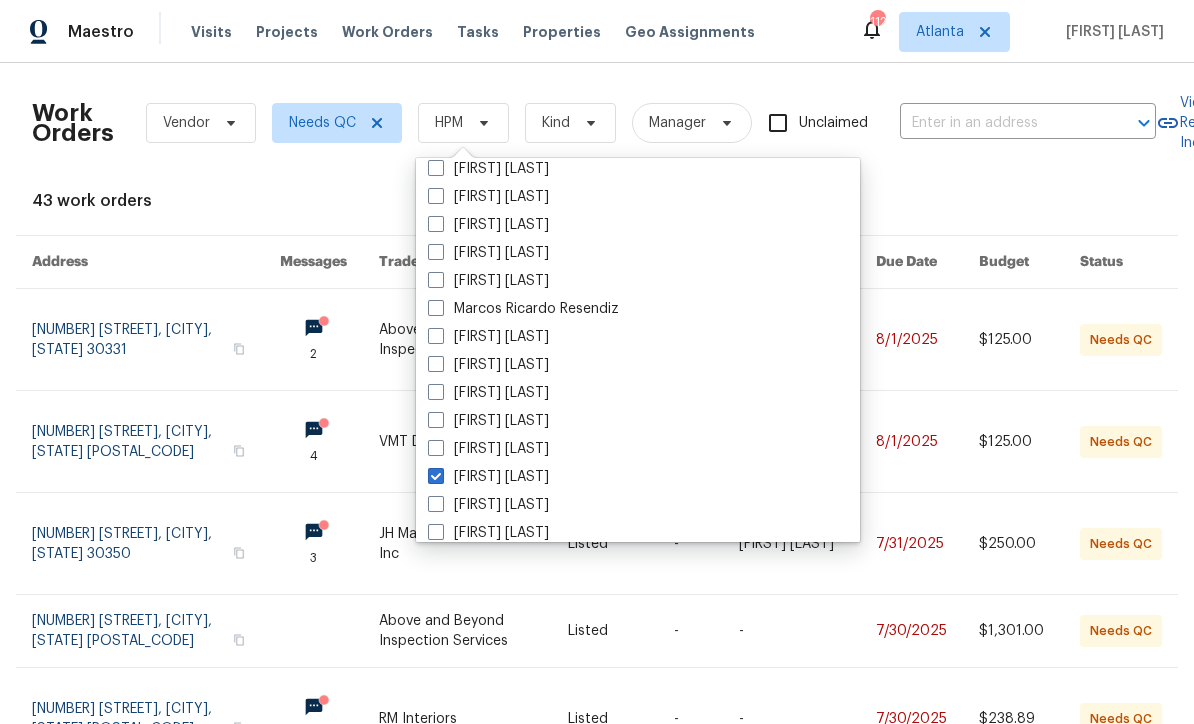 checkbox on "true" 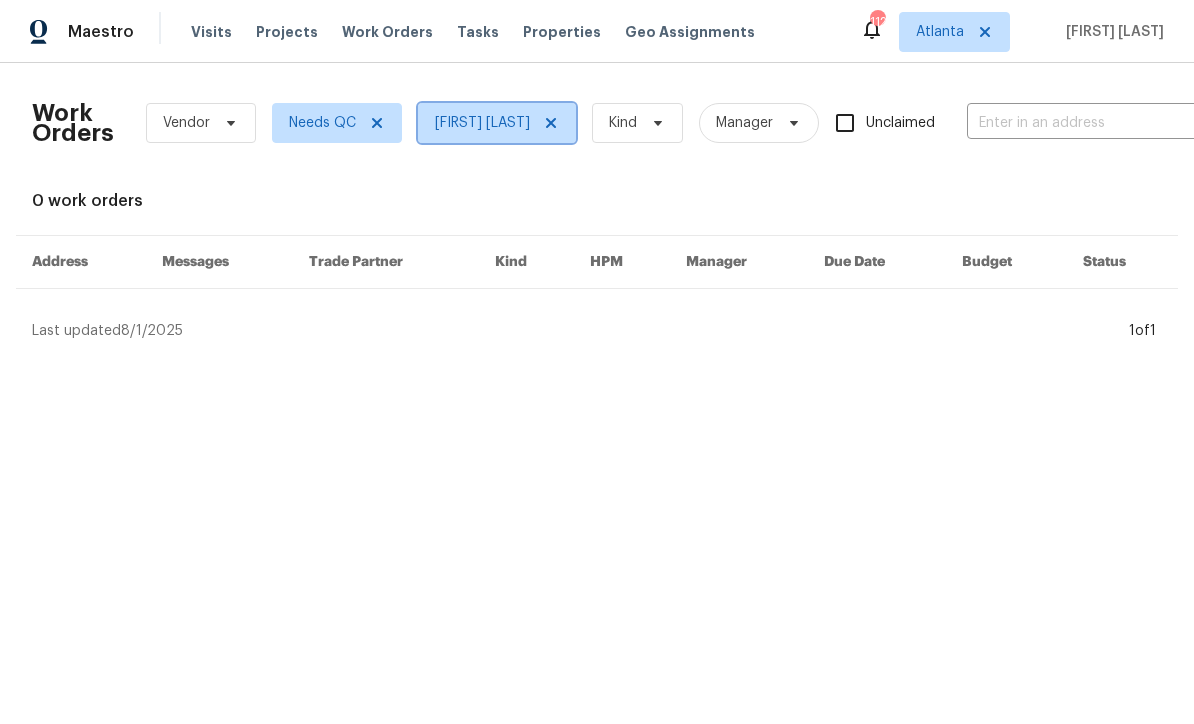 click 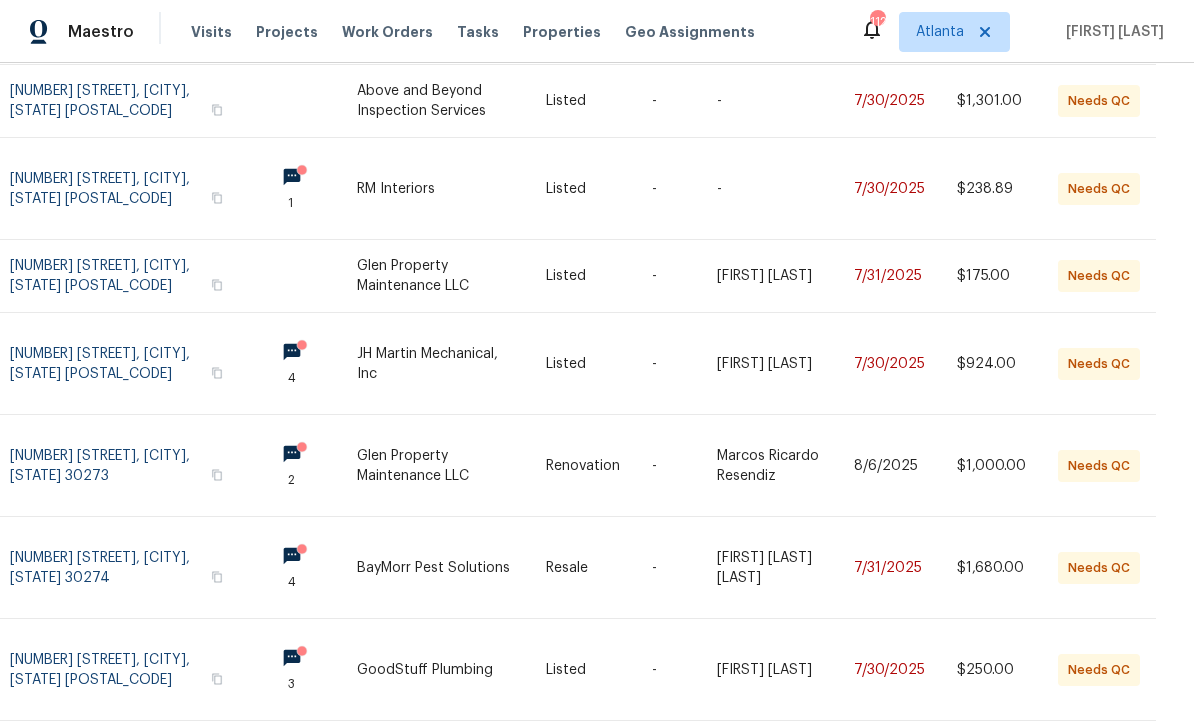 scroll, scrollTop: 529, scrollLeft: 26, axis: both 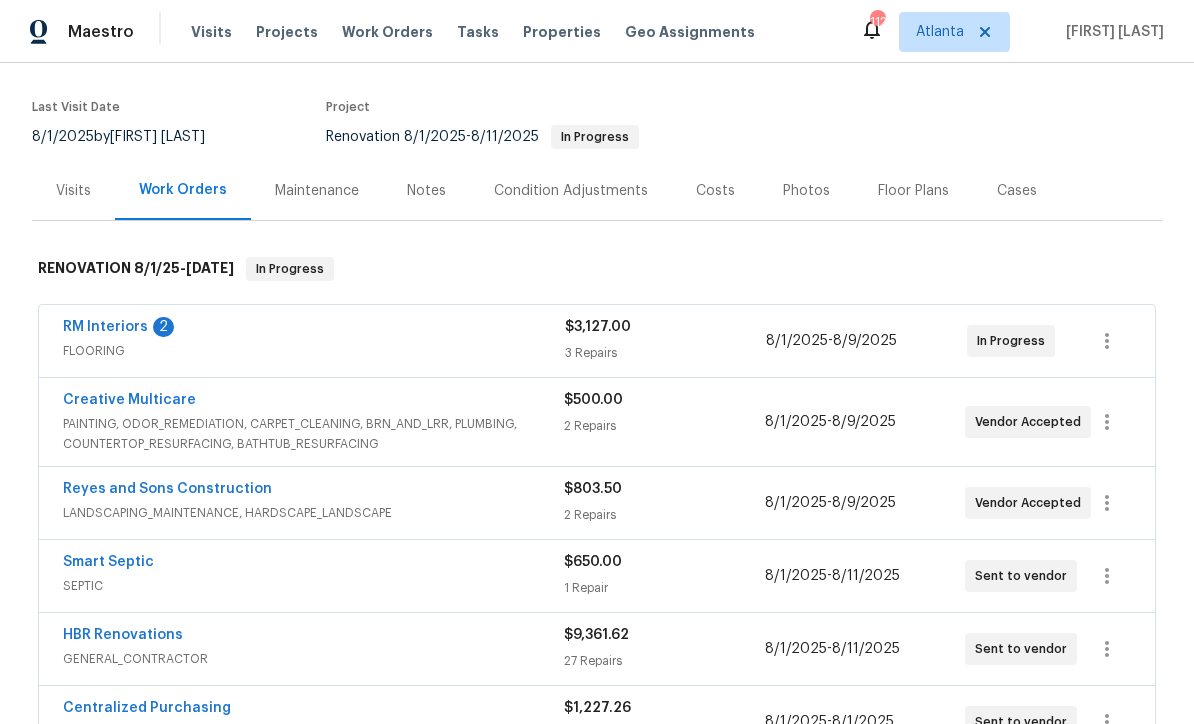 click on "RM Interiors" at bounding box center (105, 327) 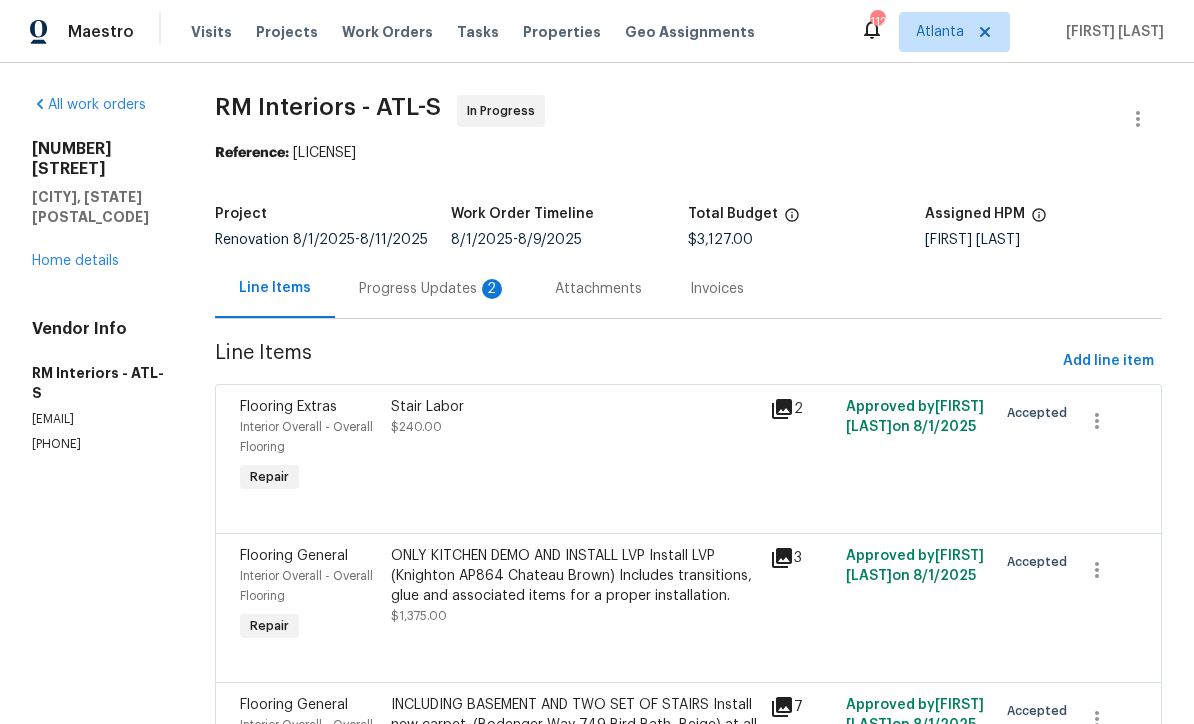 click on "Progress Updates 2" at bounding box center [433, 288] 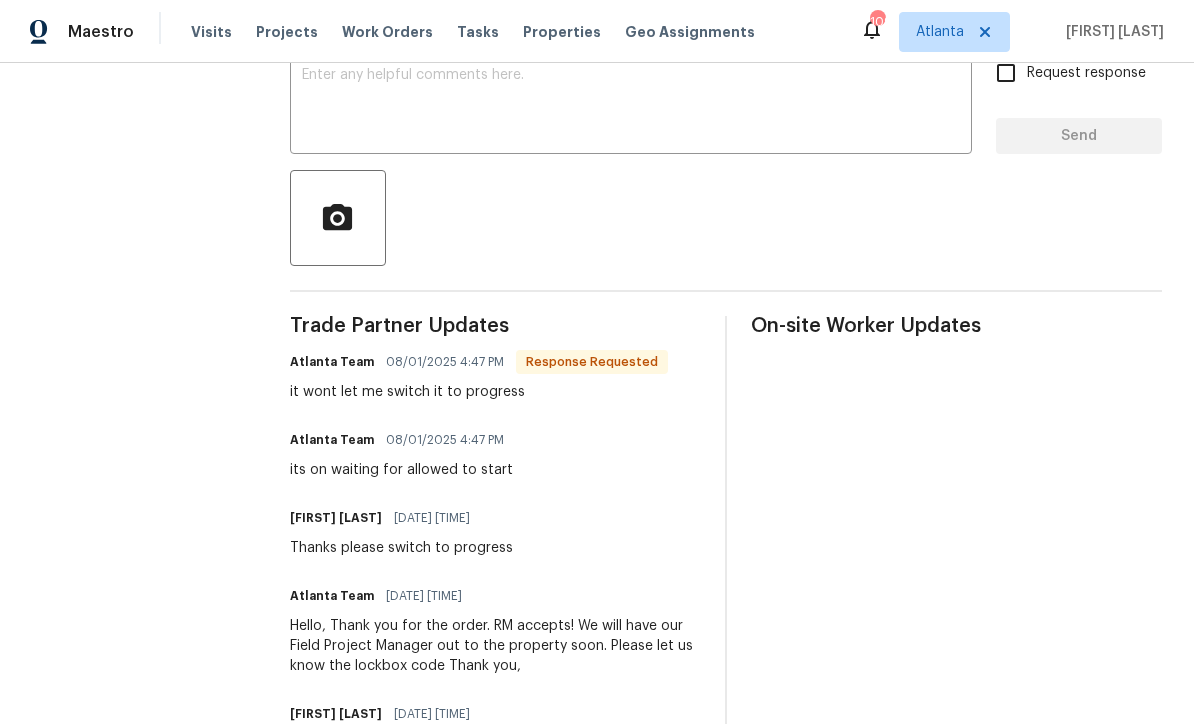 scroll, scrollTop: 297, scrollLeft: 0, axis: vertical 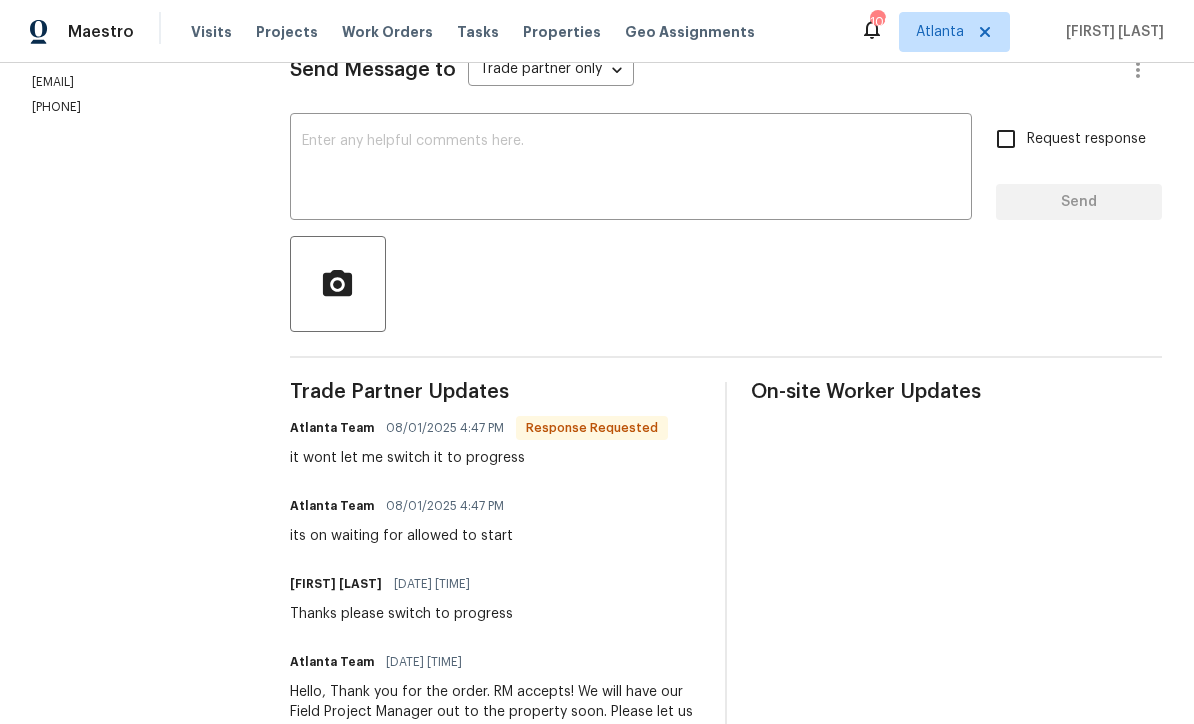 click at bounding box center [631, 169] 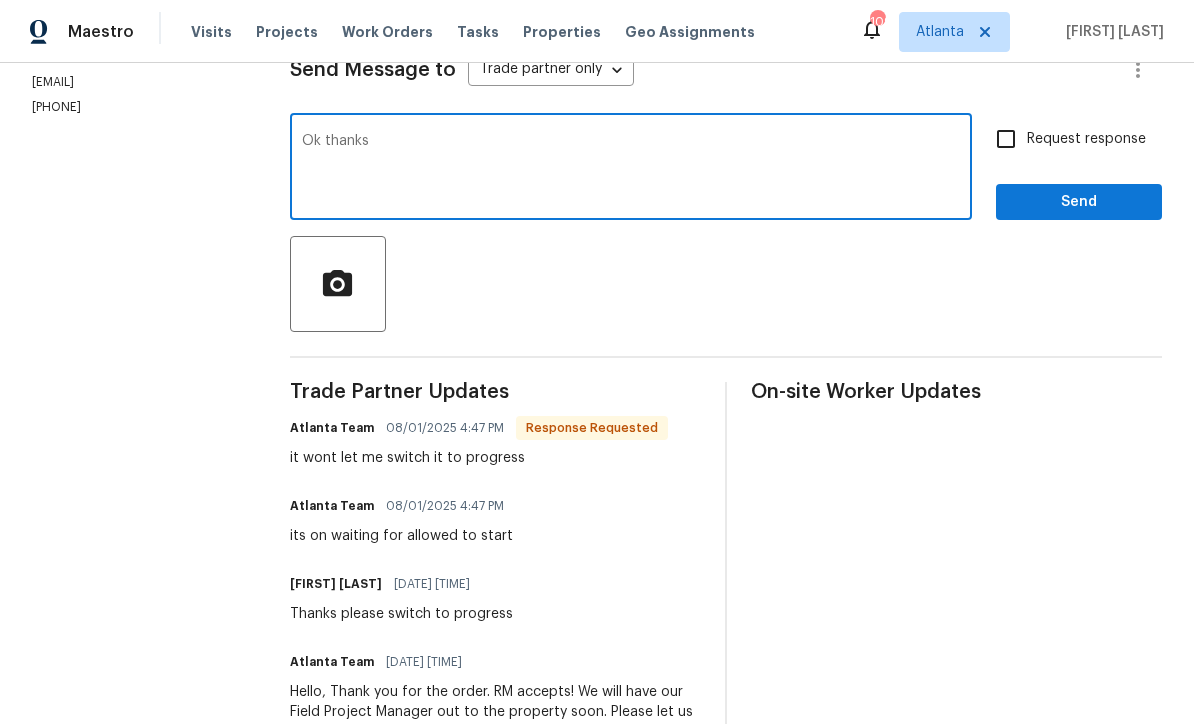 type on "Ok thanks" 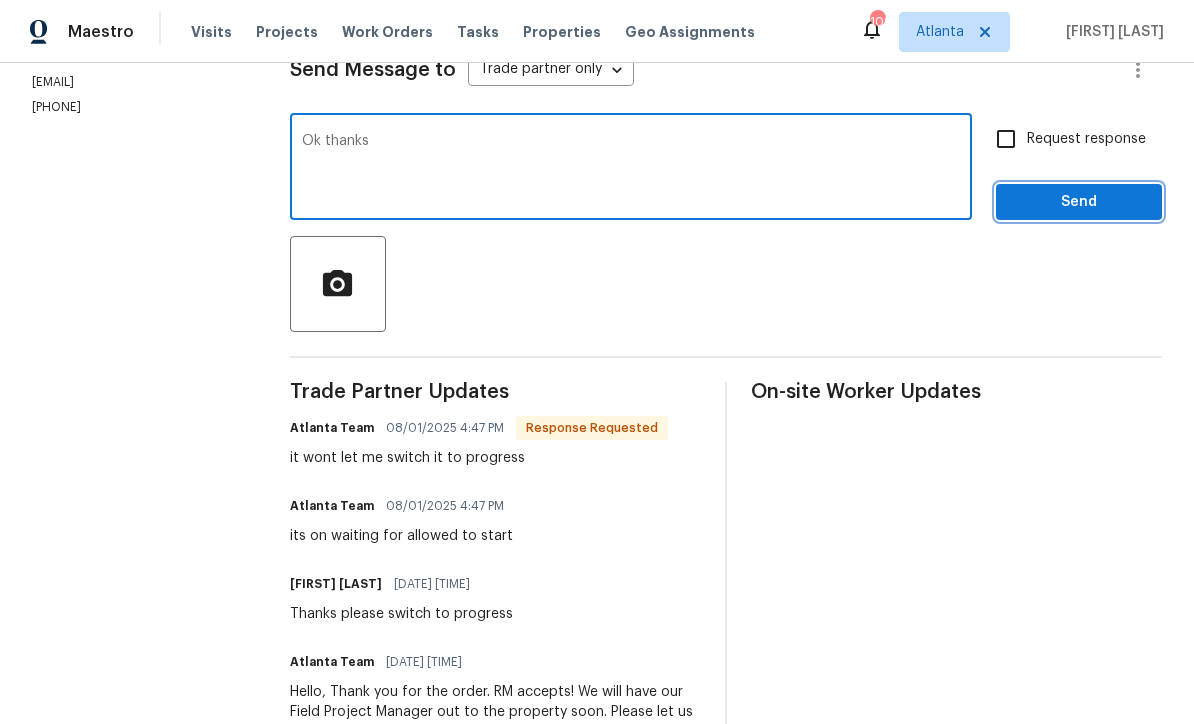 click on "Send" at bounding box center [1079, 202] 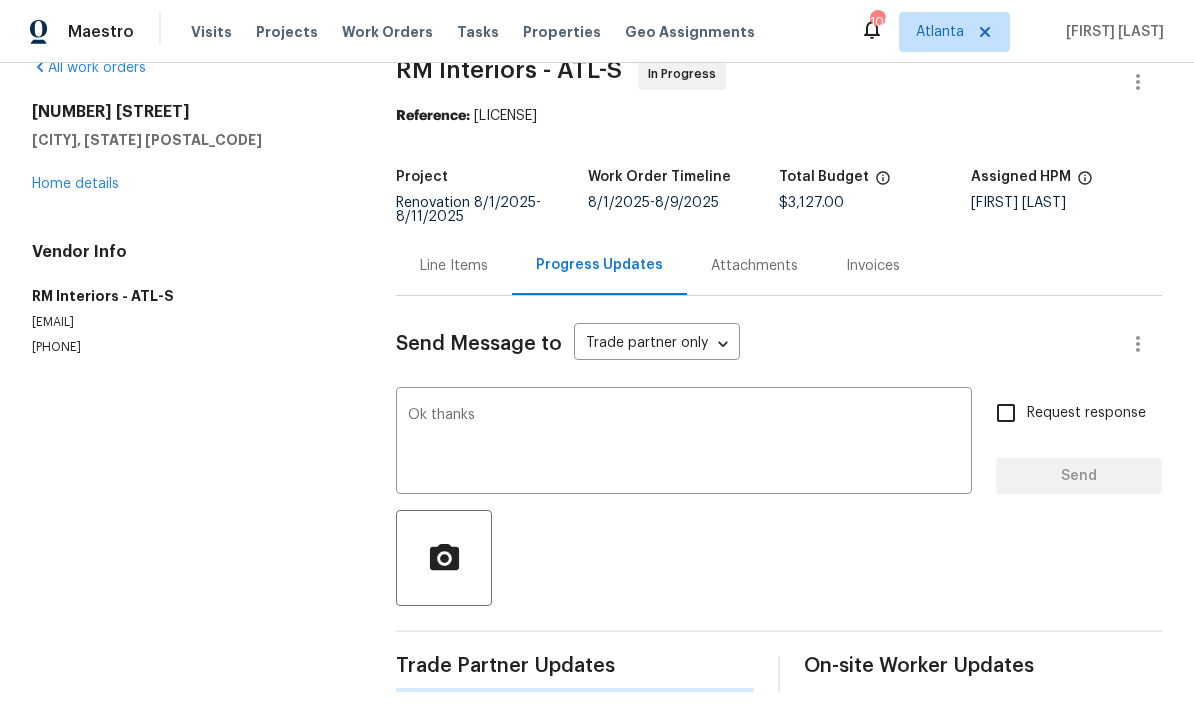 scroll, scrollTop: 0, scrollLeft: 0, axis: both 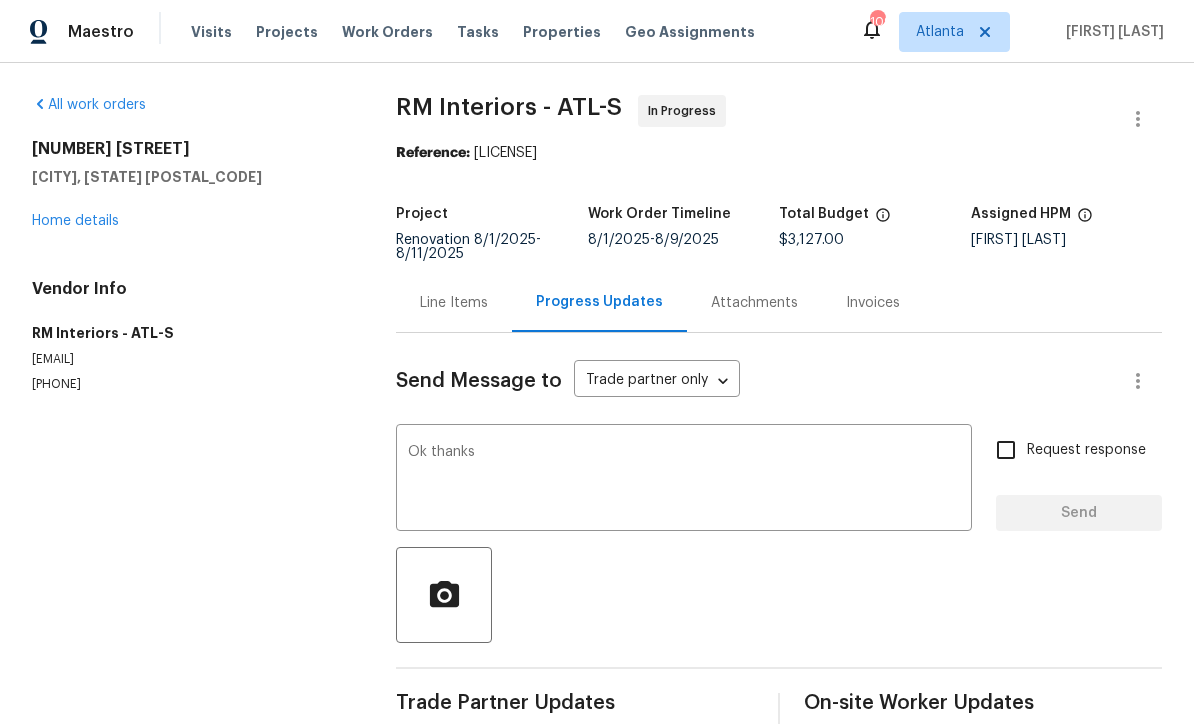type 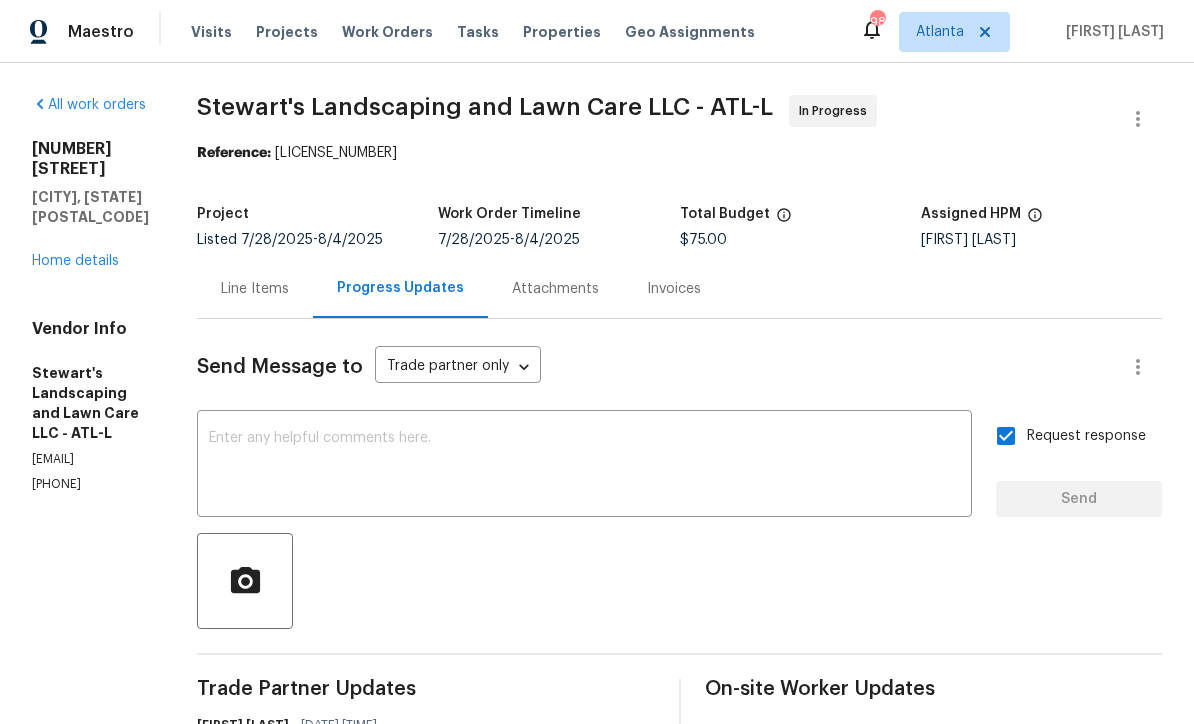 scroll, scrollTop: 1, scrollLeft: 0, axis: vertical 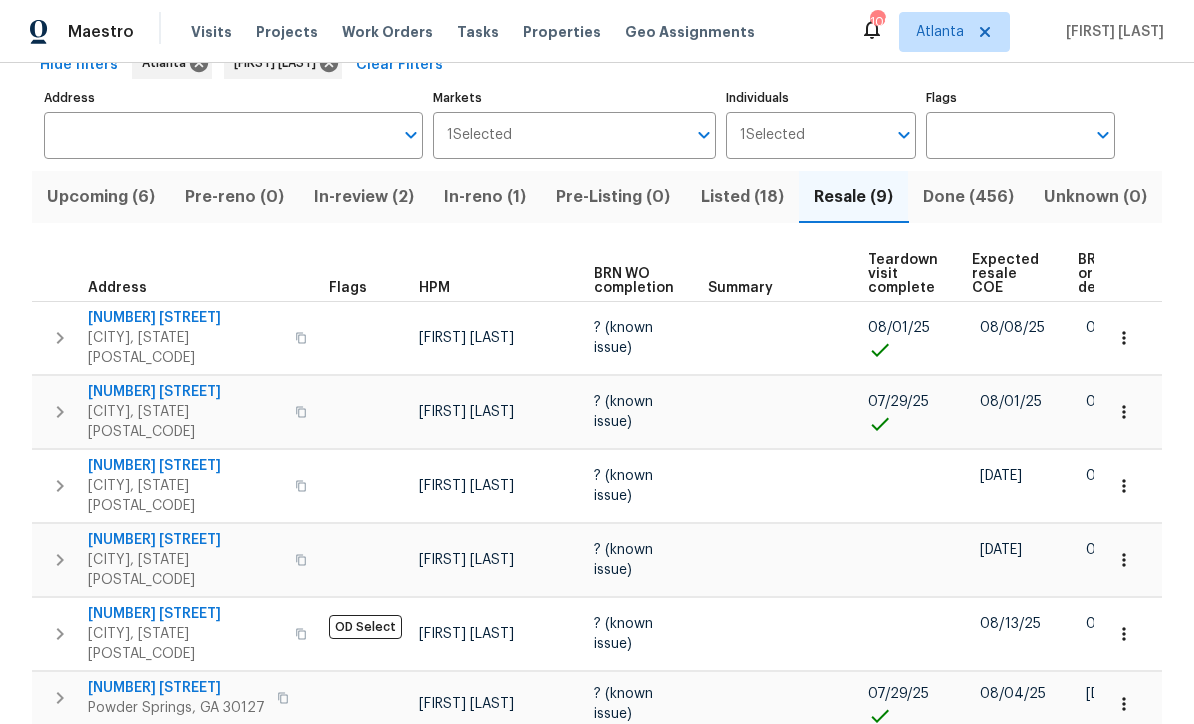 click on "Upcoming (6)" at bounding box center [101, 197] 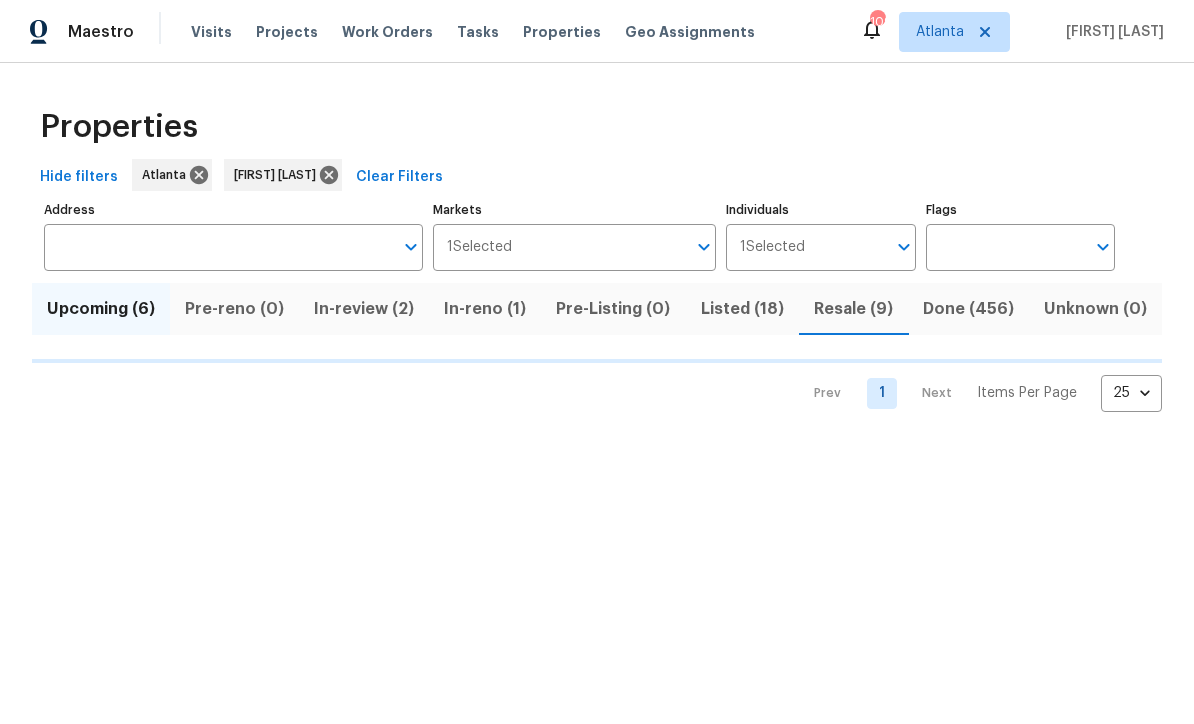 scroll, scrollTop: 0, scrollLeft: 0, axis: both 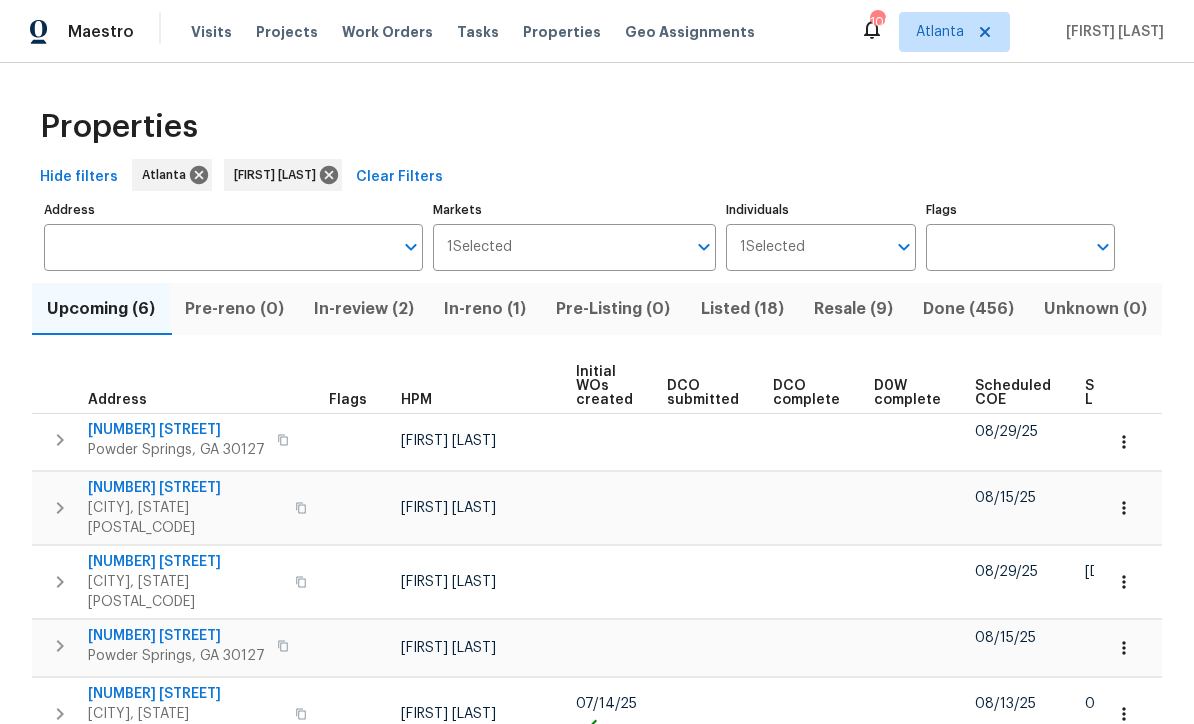 click on "In-reno (1)" at bounding box center (485, 309) 